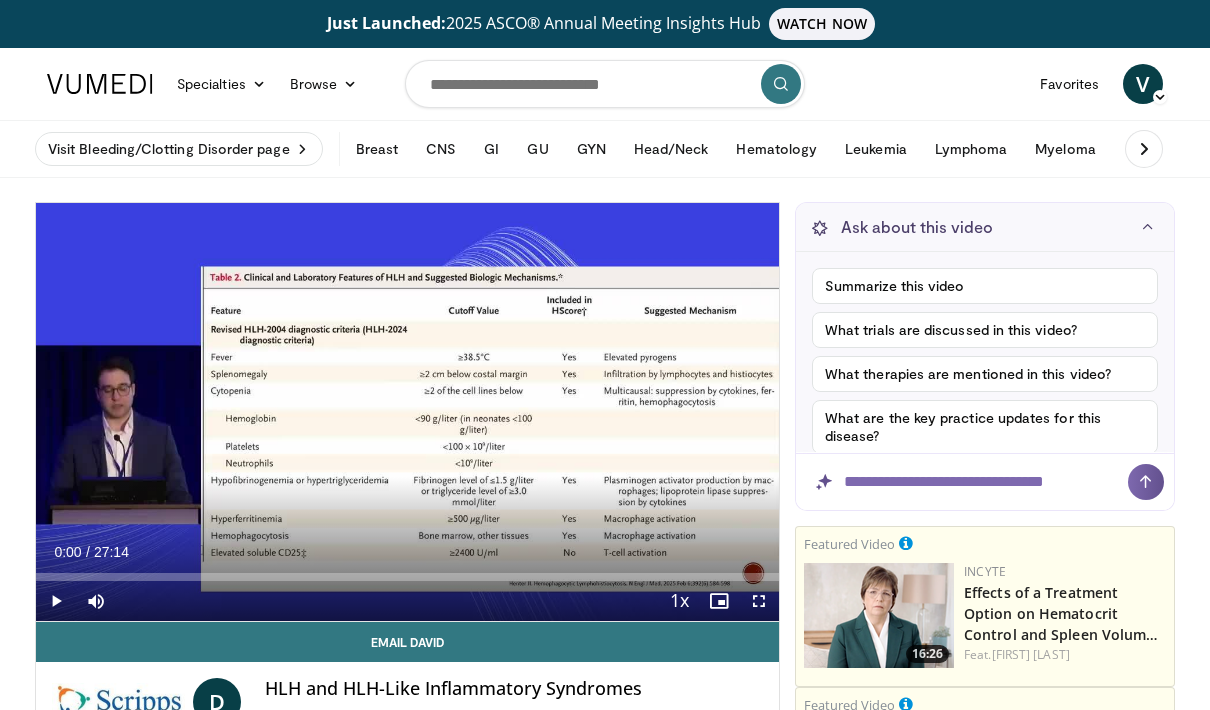 scroll, scrollTop: 0, scrollLeft: 0, axis: both 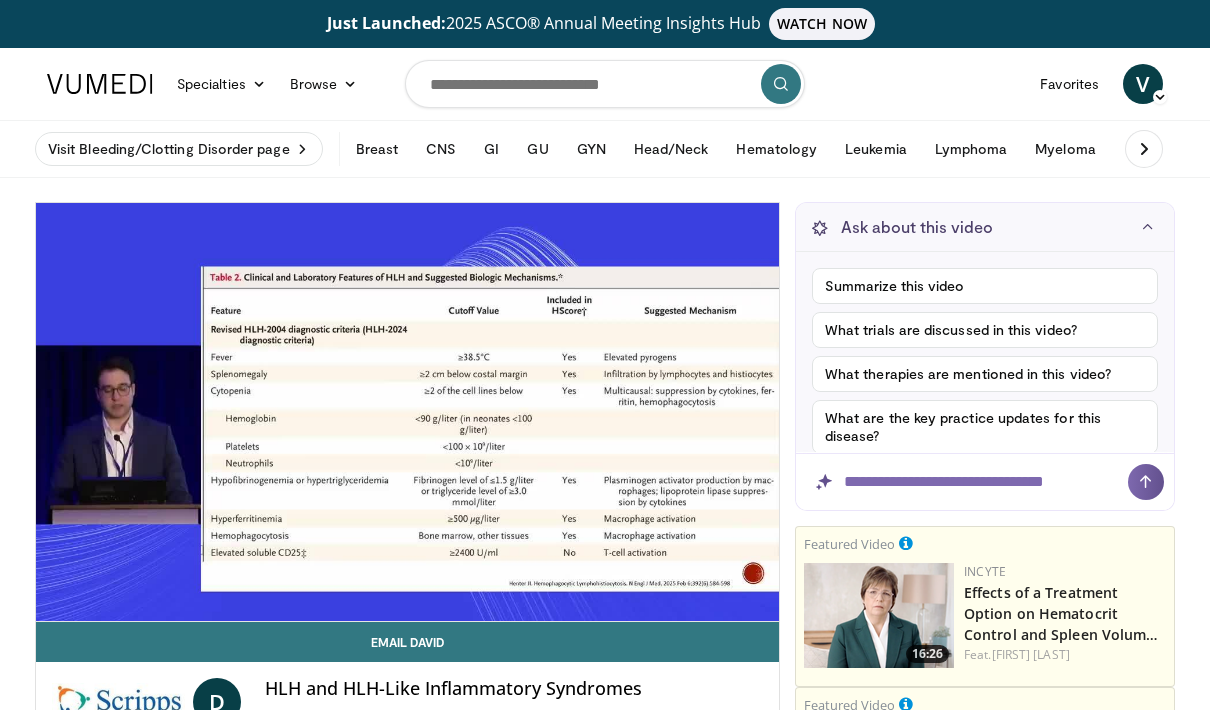 click on "Just Launched:  2025 ASCO® Annual Meeting Insights Hub WATCH NOW
Specialties
Adult & Family Medicine
Allergy, Asthma, Immunology
Anesthesiology
Cardiology
Dental
Dermatology
Endocrinology
Gastroenterology & Hepatology
General Surgery
Hematology & Oncology
Infectious Disease
Nephrology
Neurology
Neurosurgery
Obstetrics & Gynecology
Ophthalmology
Oral Maxillofacial
Orthopaedics
Otolaryngology
Pediatrics
Plastic Surgery" at bounding box center (605, 1995) 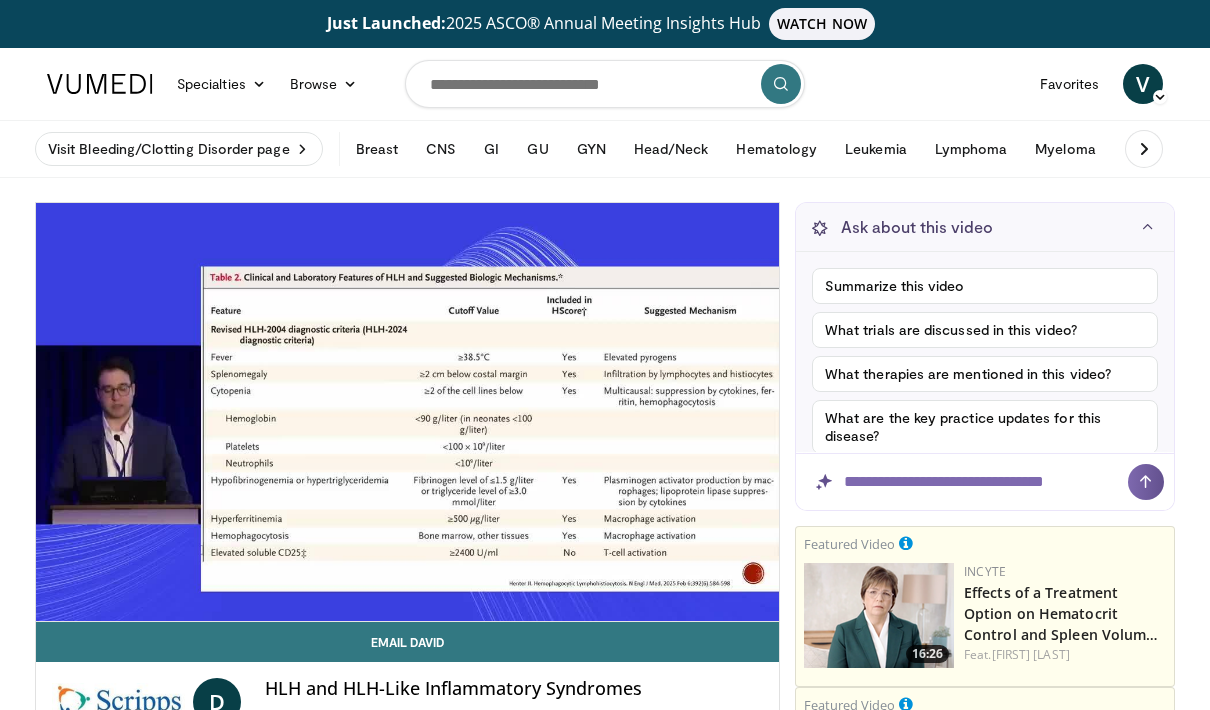 click on "10 seconds
Tap to unmute" at bounding box center [407, 412] 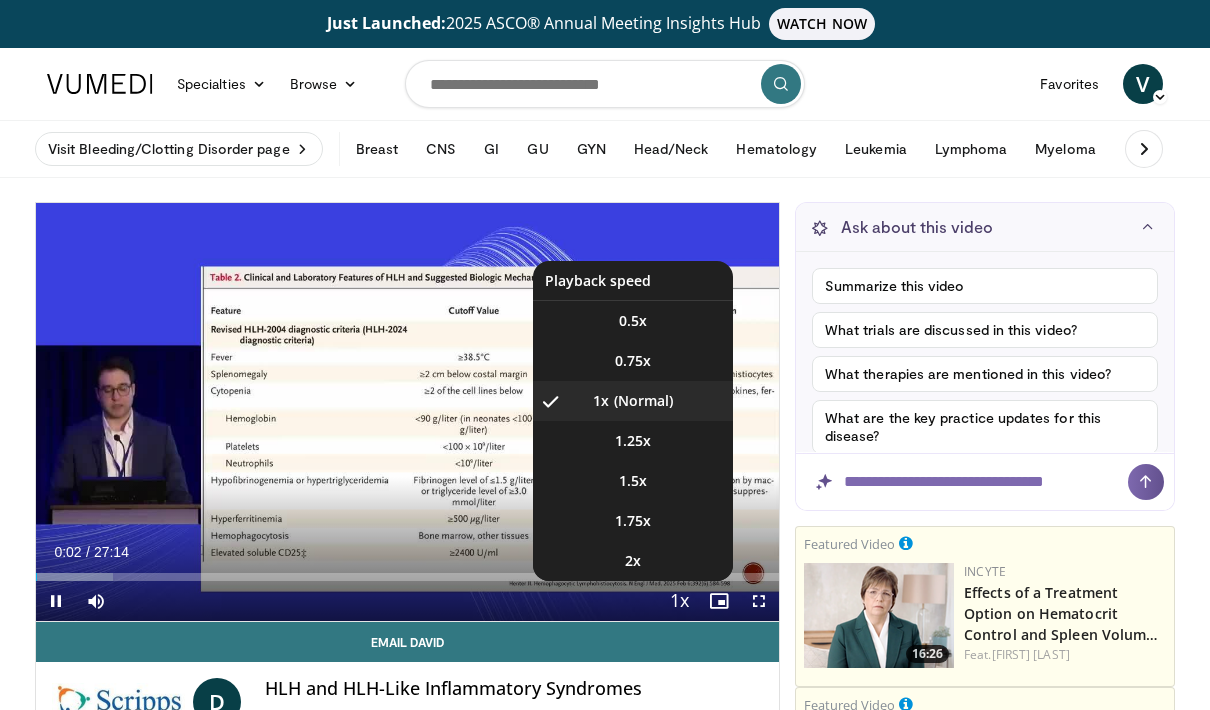 click at bounding box center [679, 602] 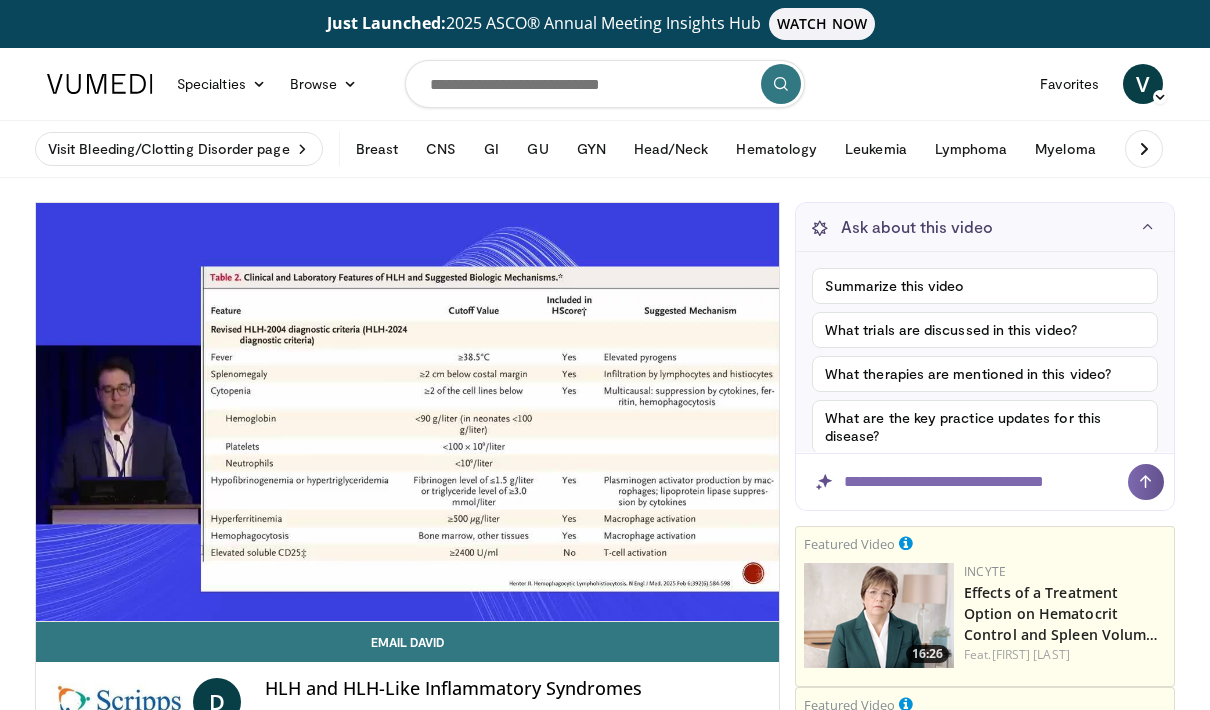 click on "10 seconds
Tap to unmute" at bounding box center (407, 412) 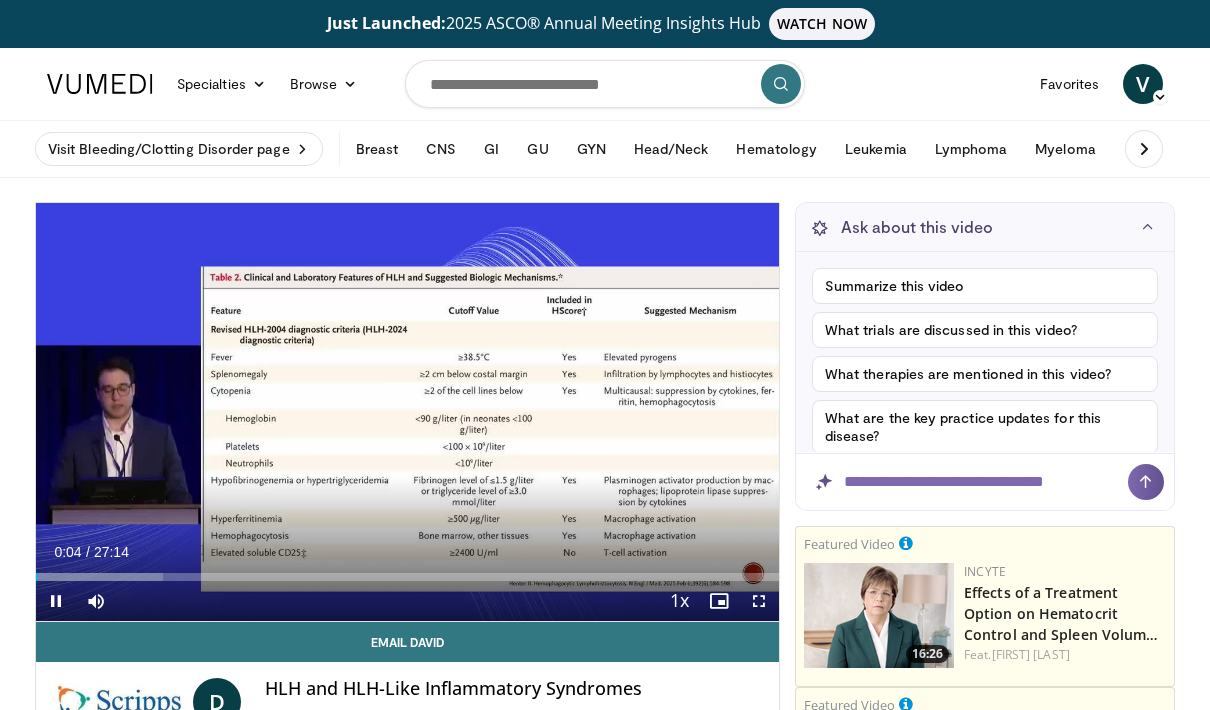 click at bounding box center (679, 602) 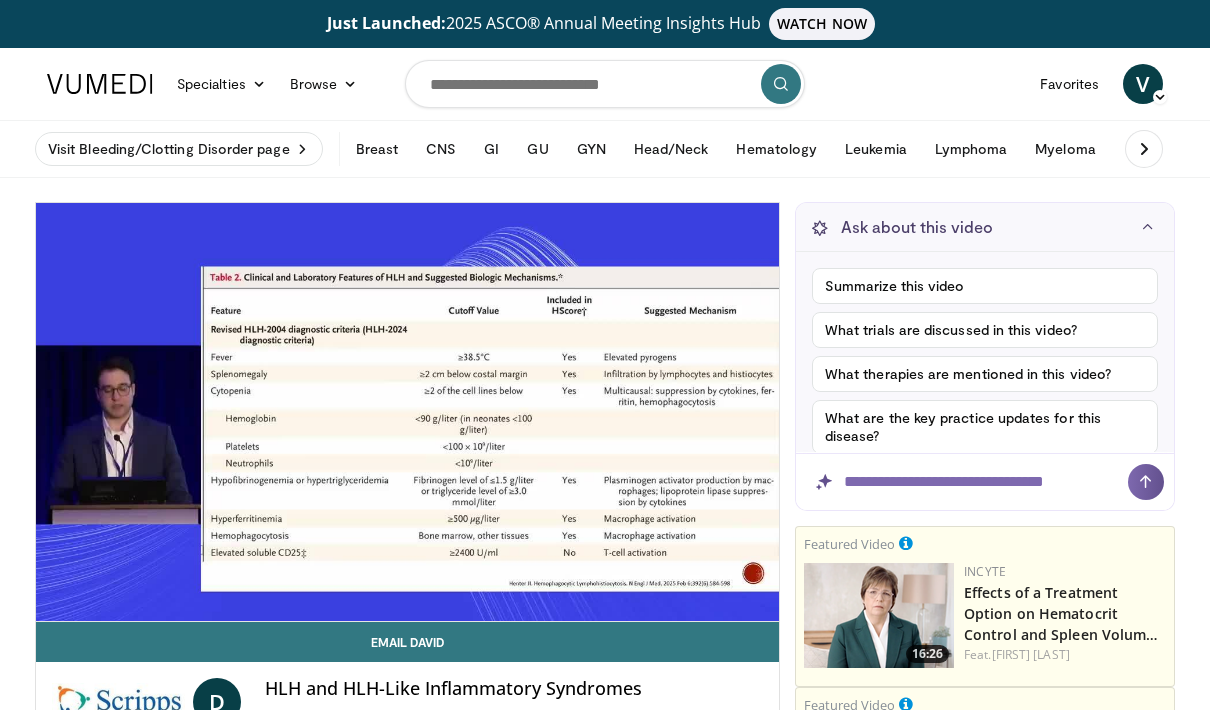 click on "10 seconds
Tap to unmute" at bounding box center [407, 412] 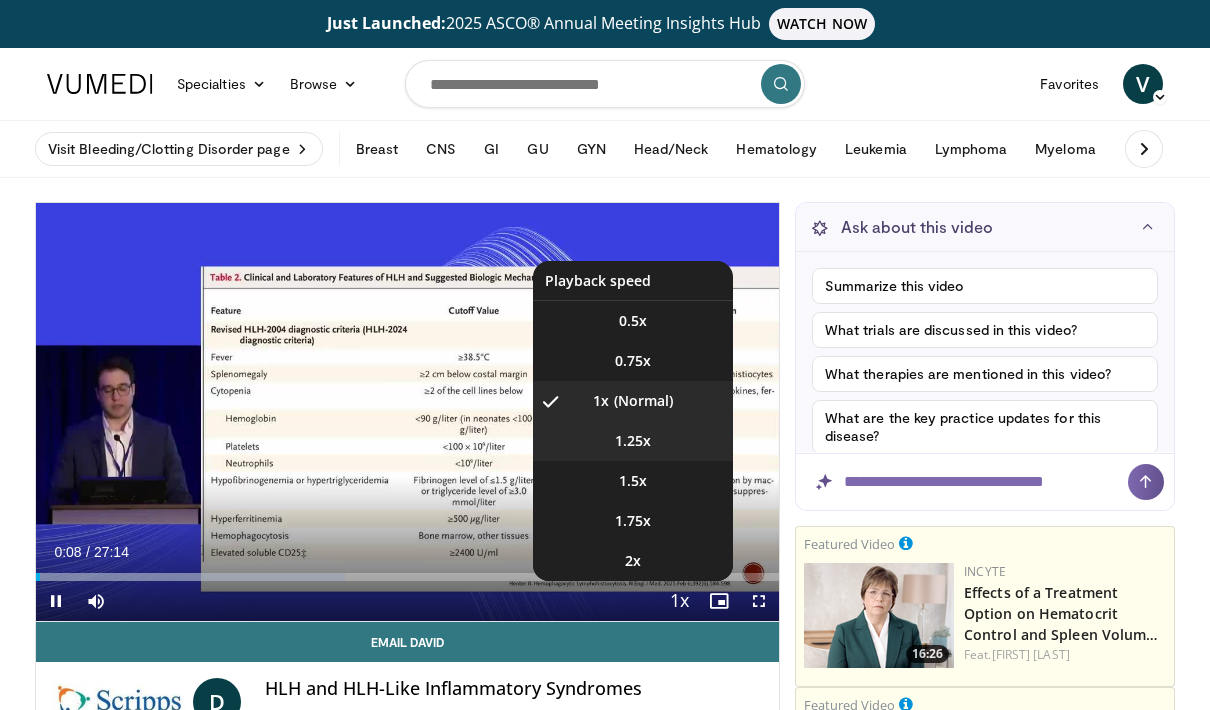 click on "1.25x" at bounding box center [633, 441] 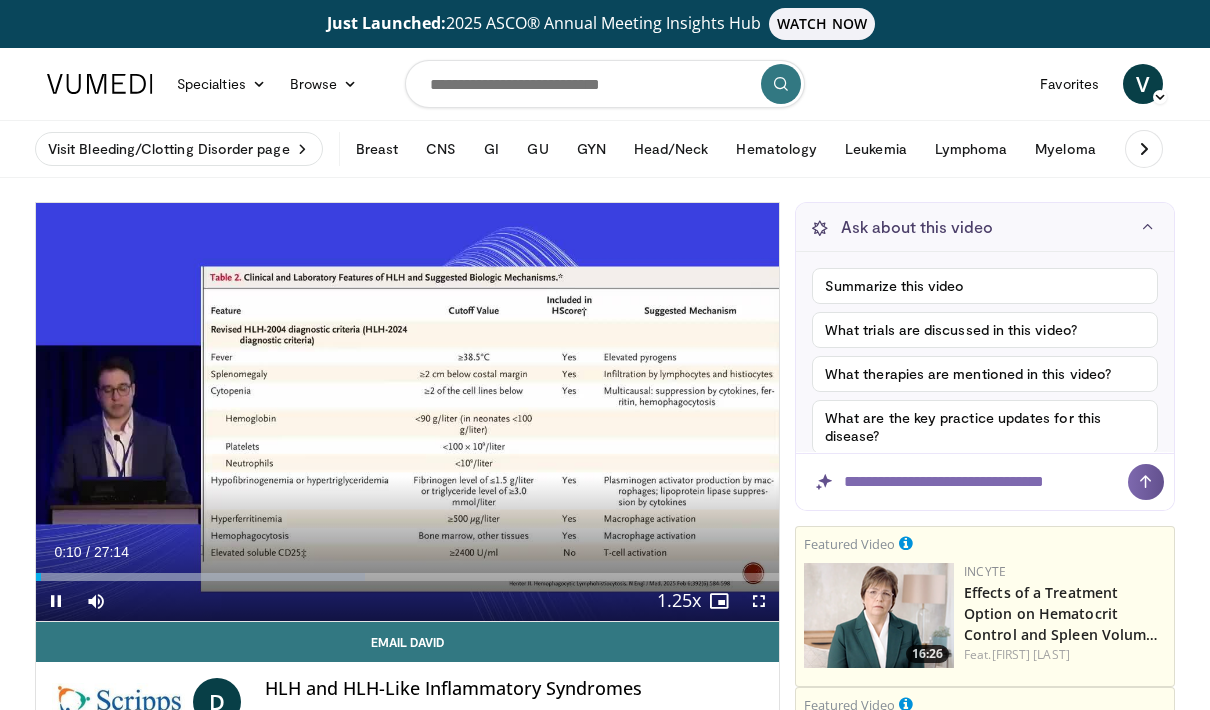 type 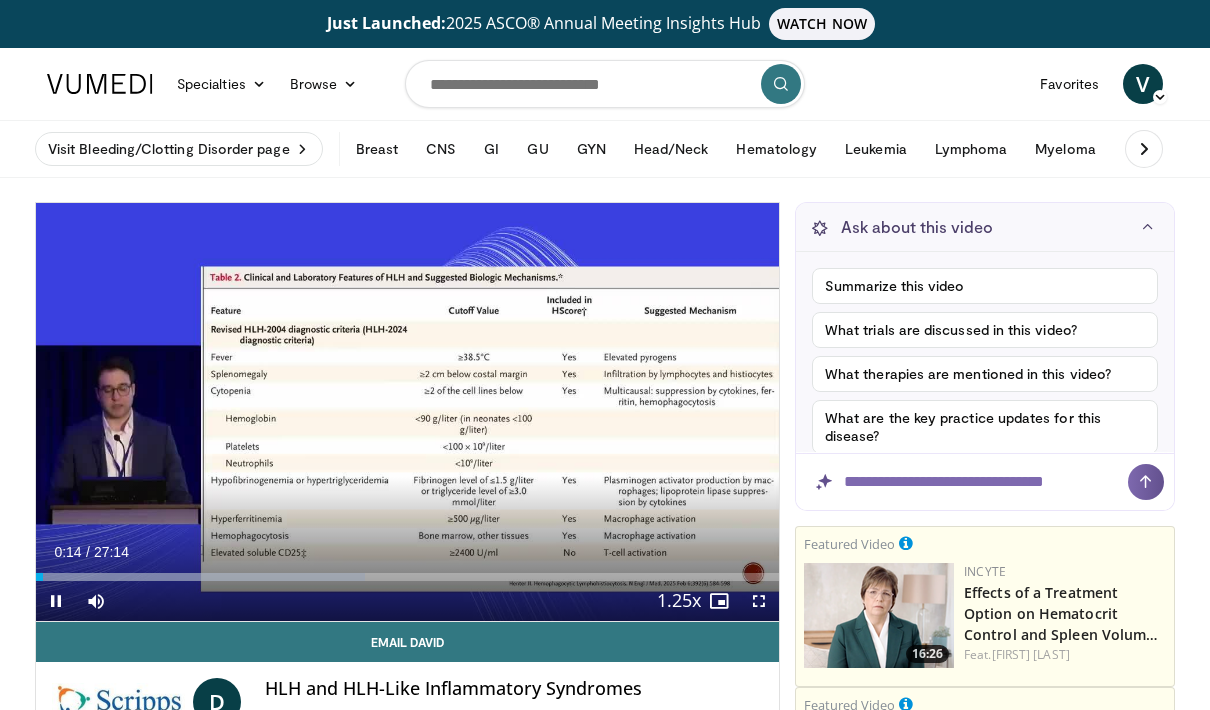 click on "10 seconds
Tap to unmute" at bounding box center [407, 412] 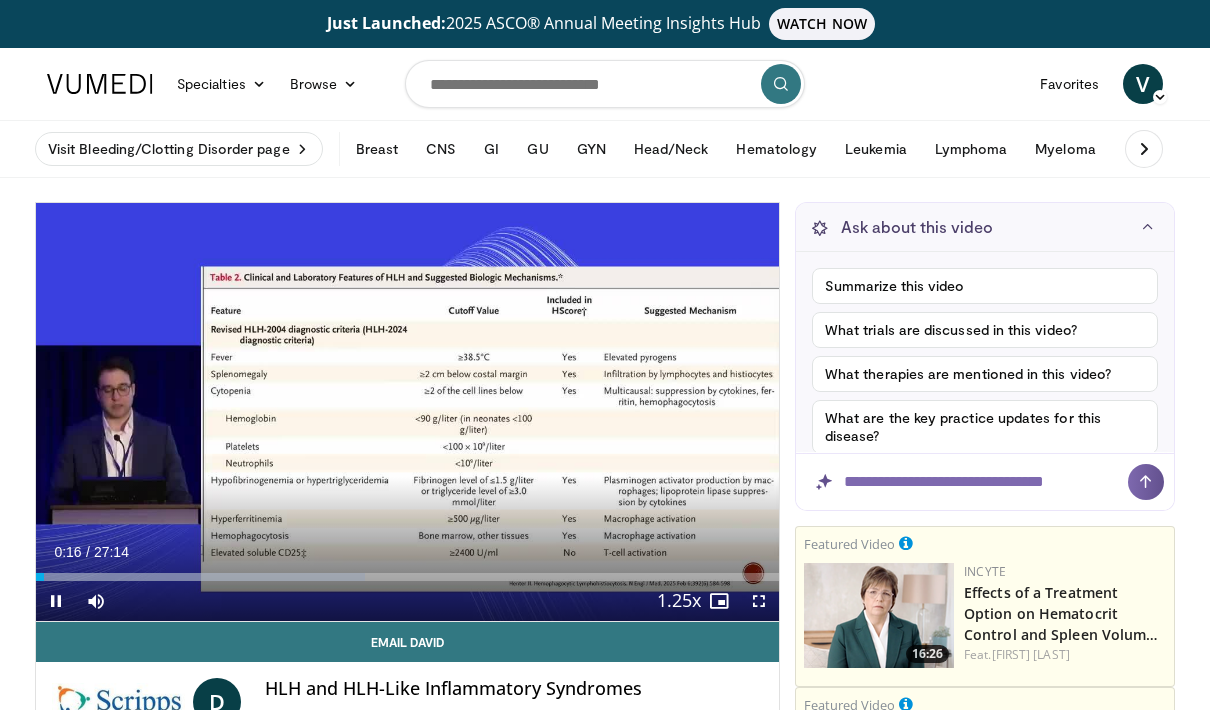 click on "10 seconds
Tap to unmute" at bounding box center (407, 412) 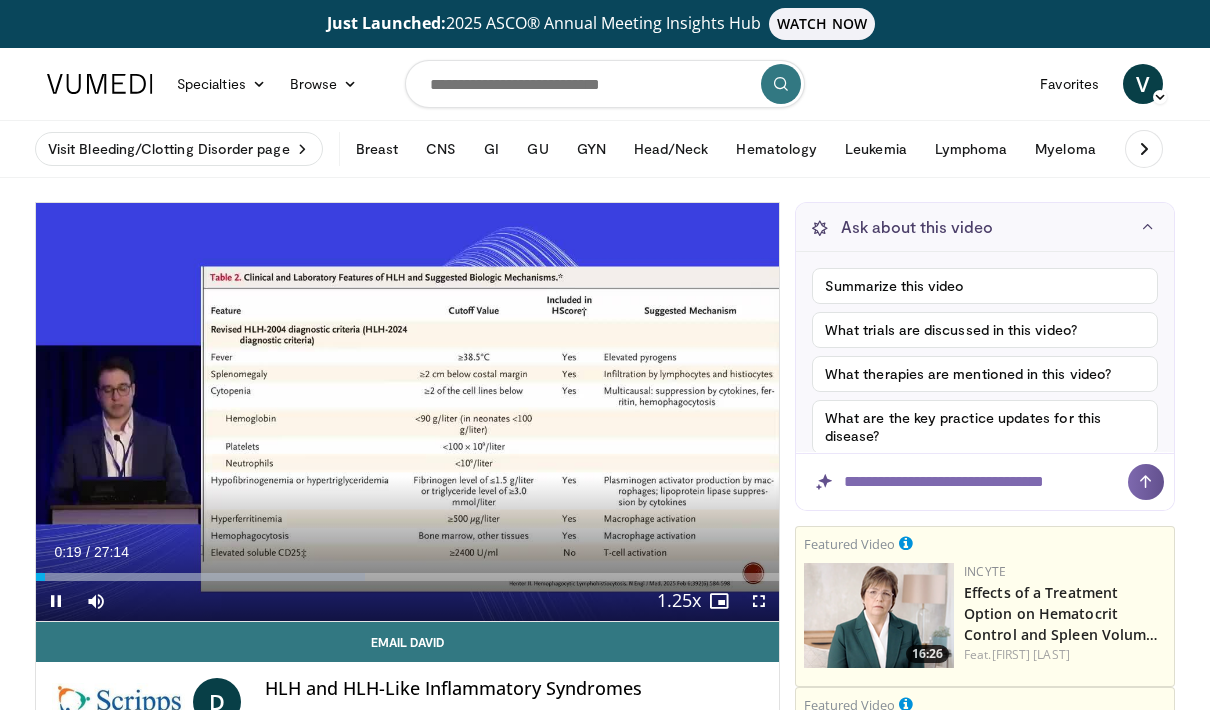 click on "10 seconds
Tap to unmute" at bounding box center [407, 412] 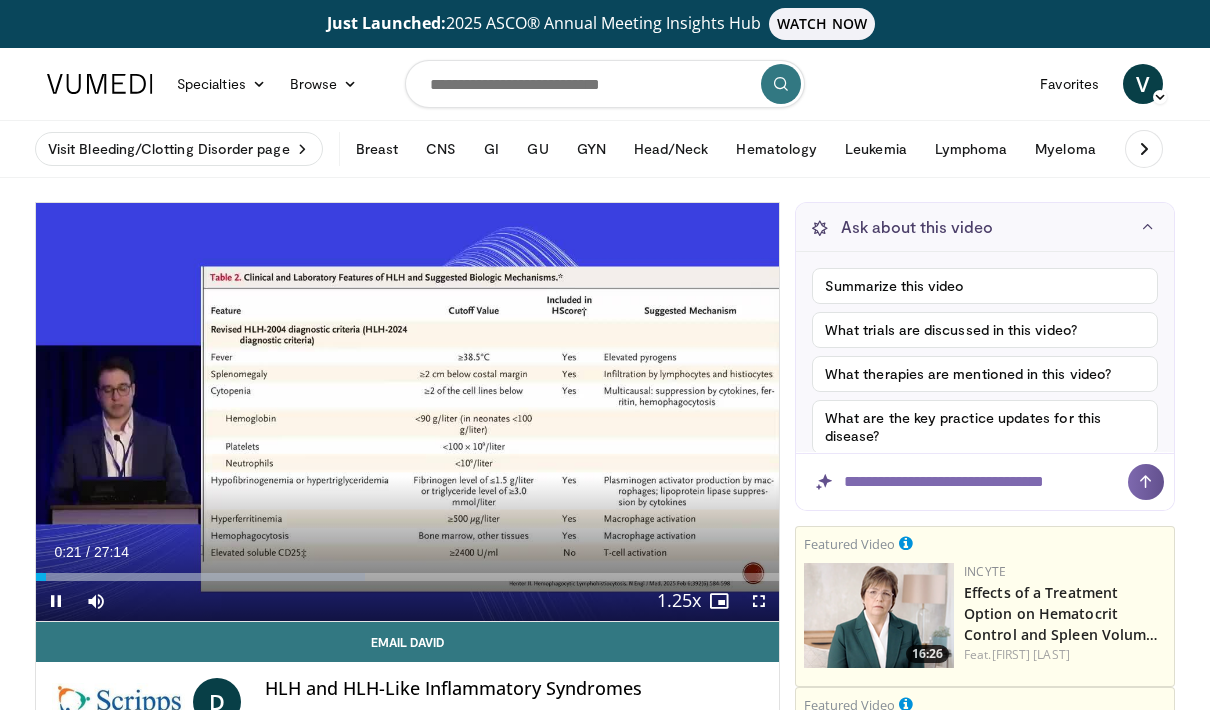 click at bounding box center (759, 601) 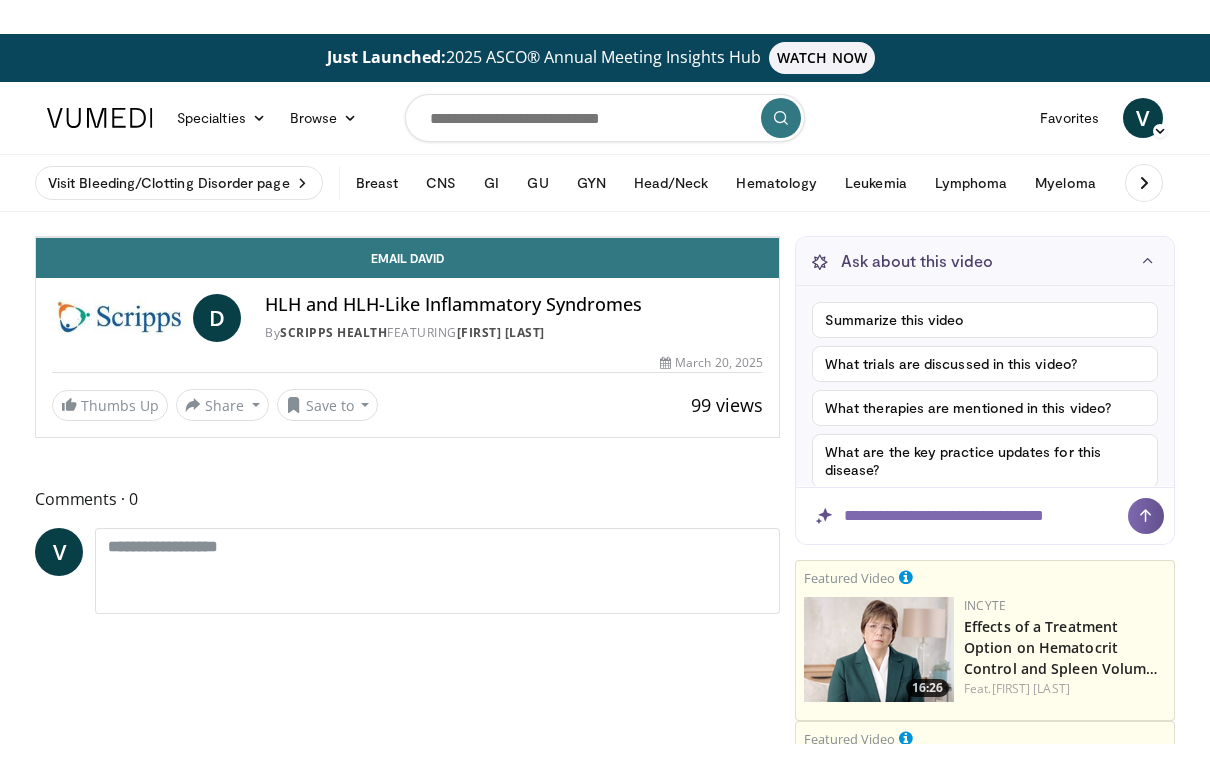 scroll, scrollTop: 24, scrollLeft: 0, axis: vertical 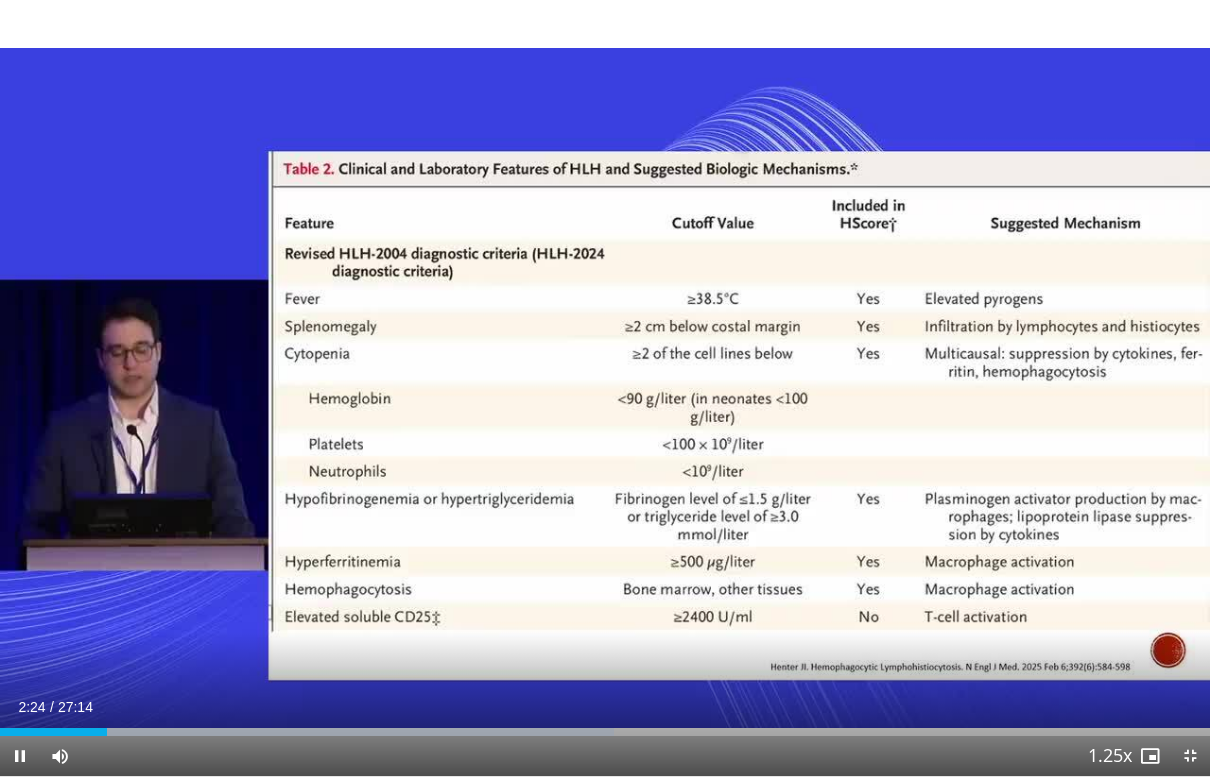 click on "30 seconds
Tap to unmute" at bounding box center [605, 388] 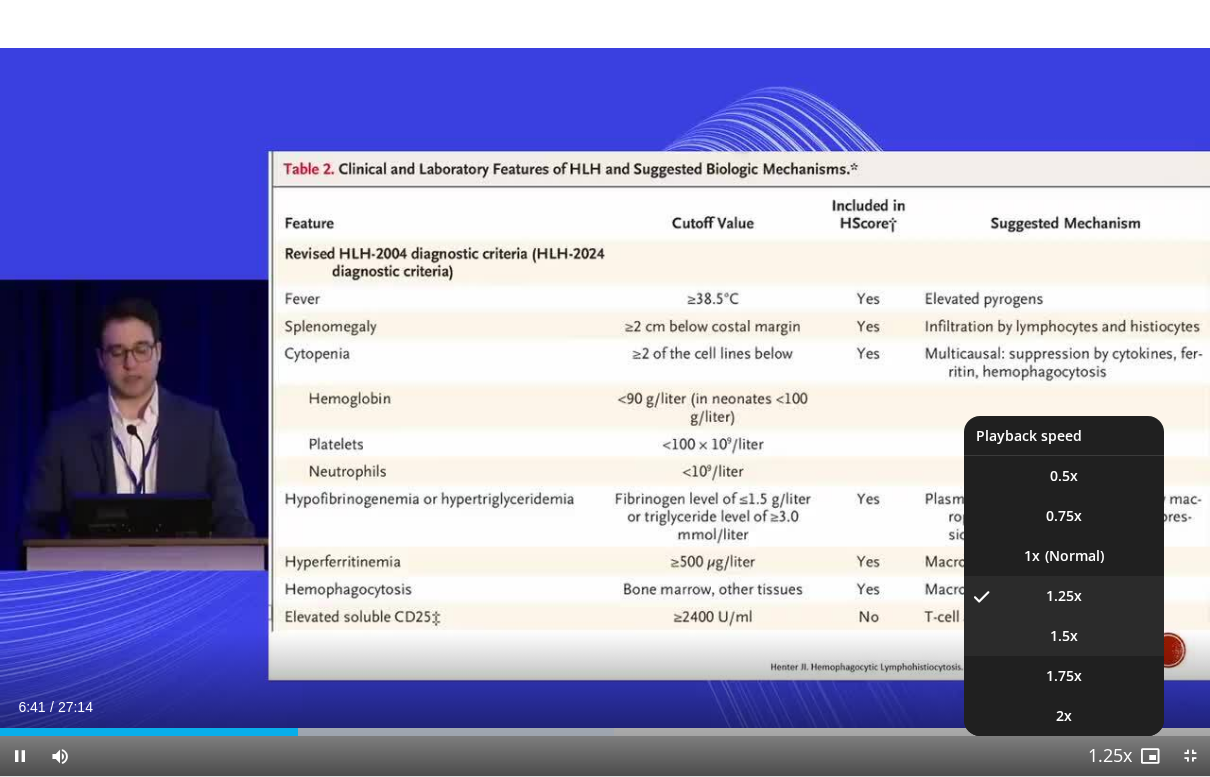 click on "1.5x" at bounding box center [1064, 636] 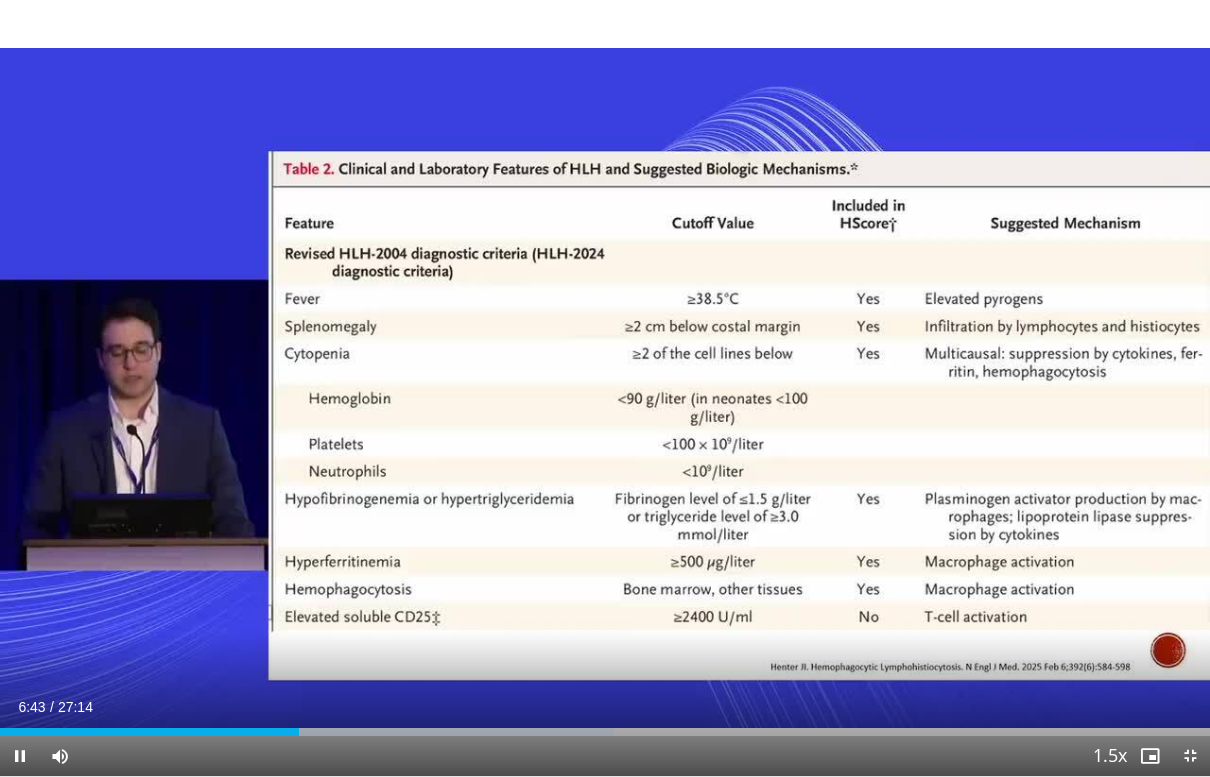 click on "30 seconds
Tap to unmute" at bounding box center (605, 388) 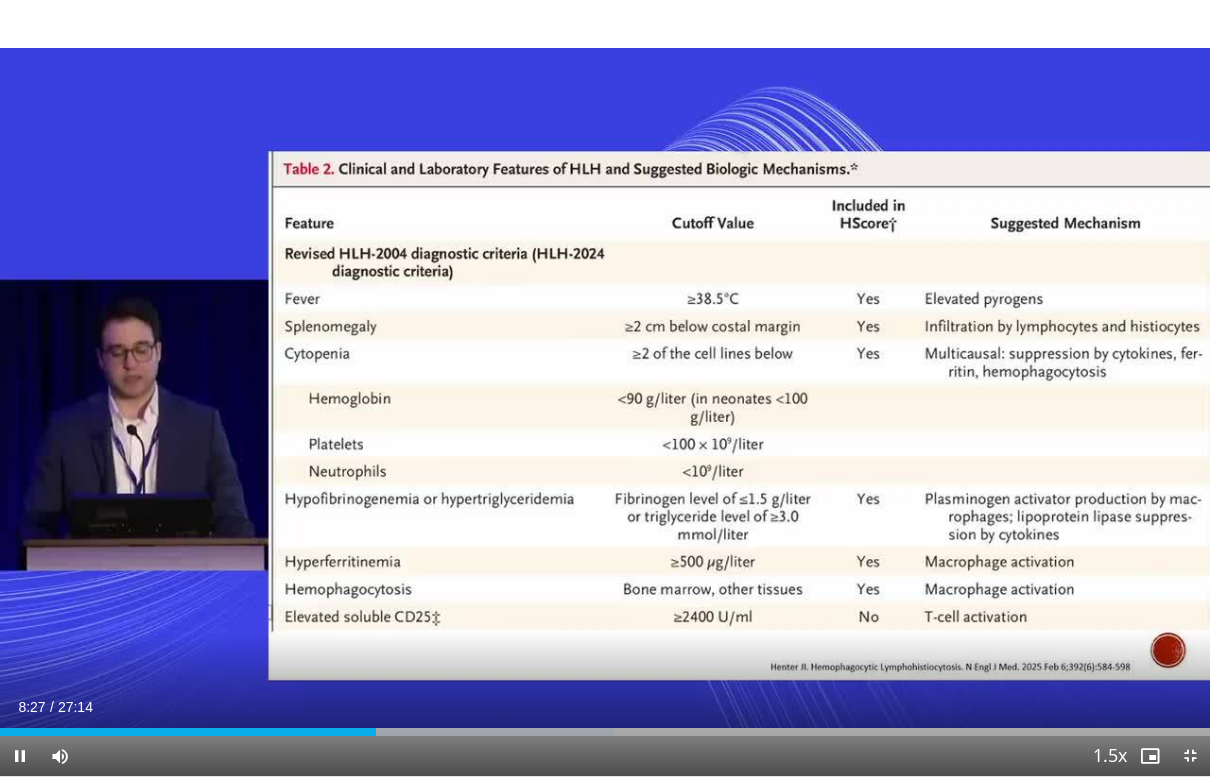 click at bounding box center [20, 756] 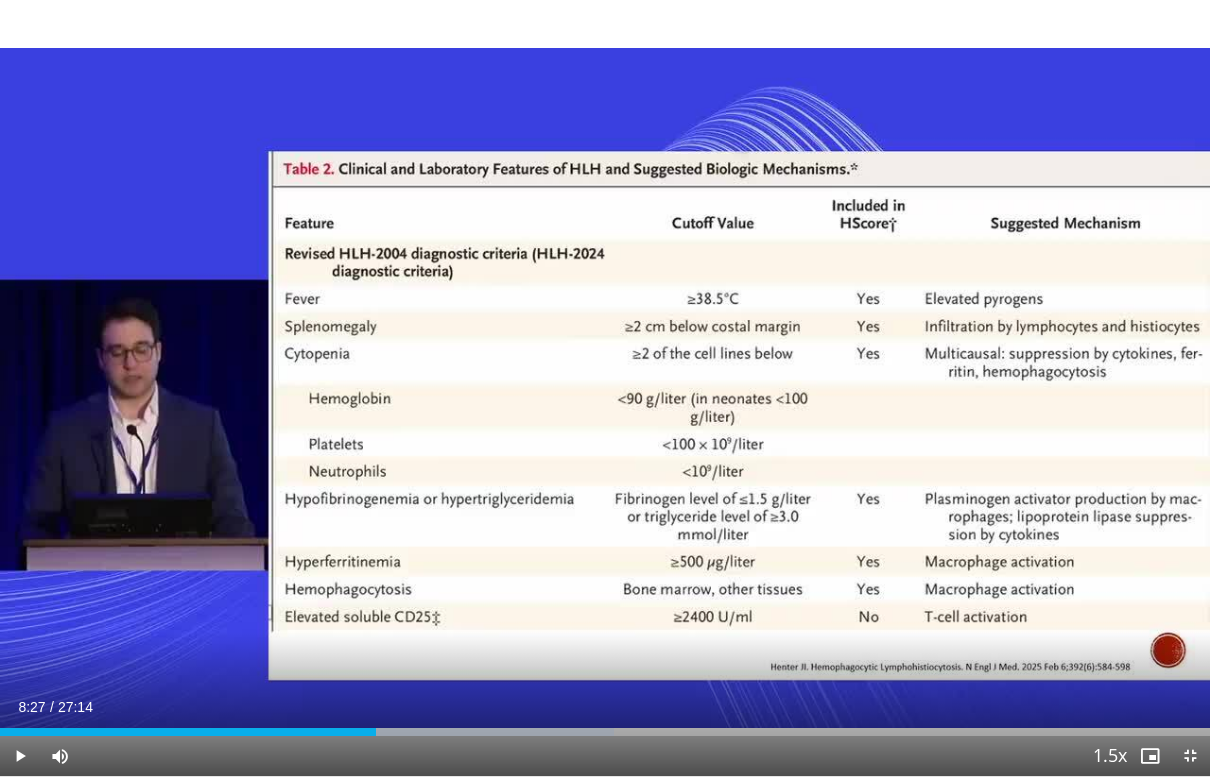 click at bounding box center (1190, 756) 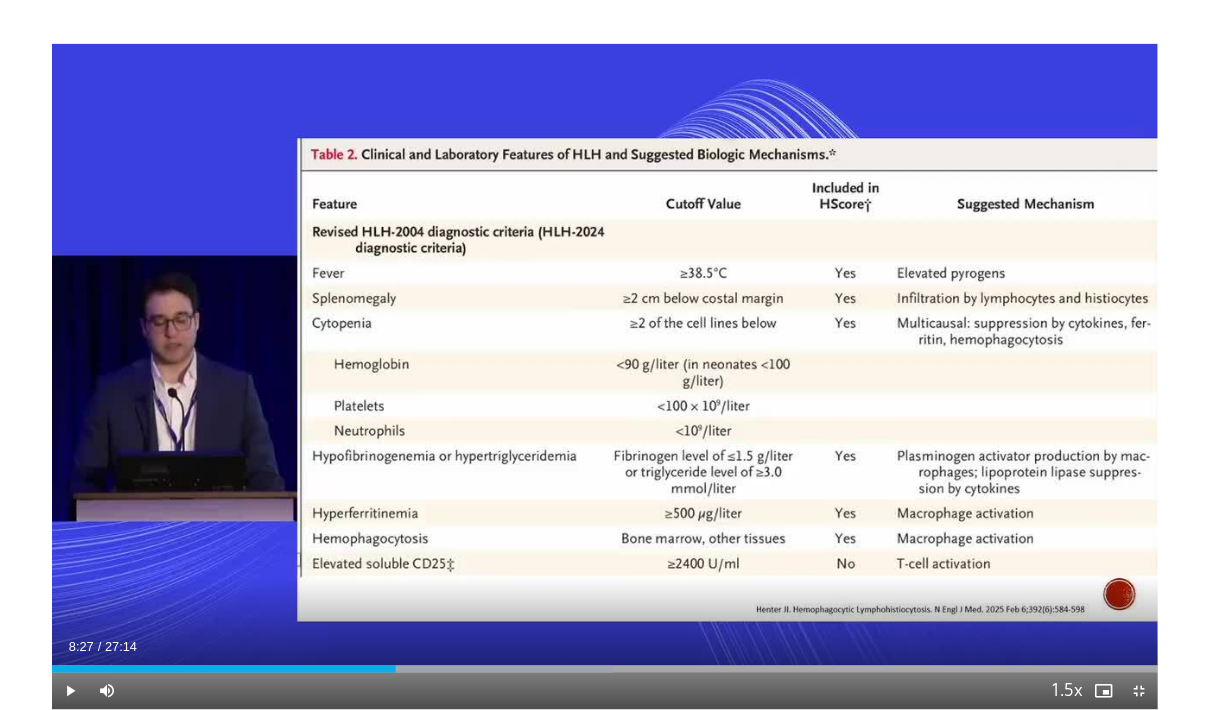 scroll, scrollTop: 0, scrollLeft: 0, axis: both 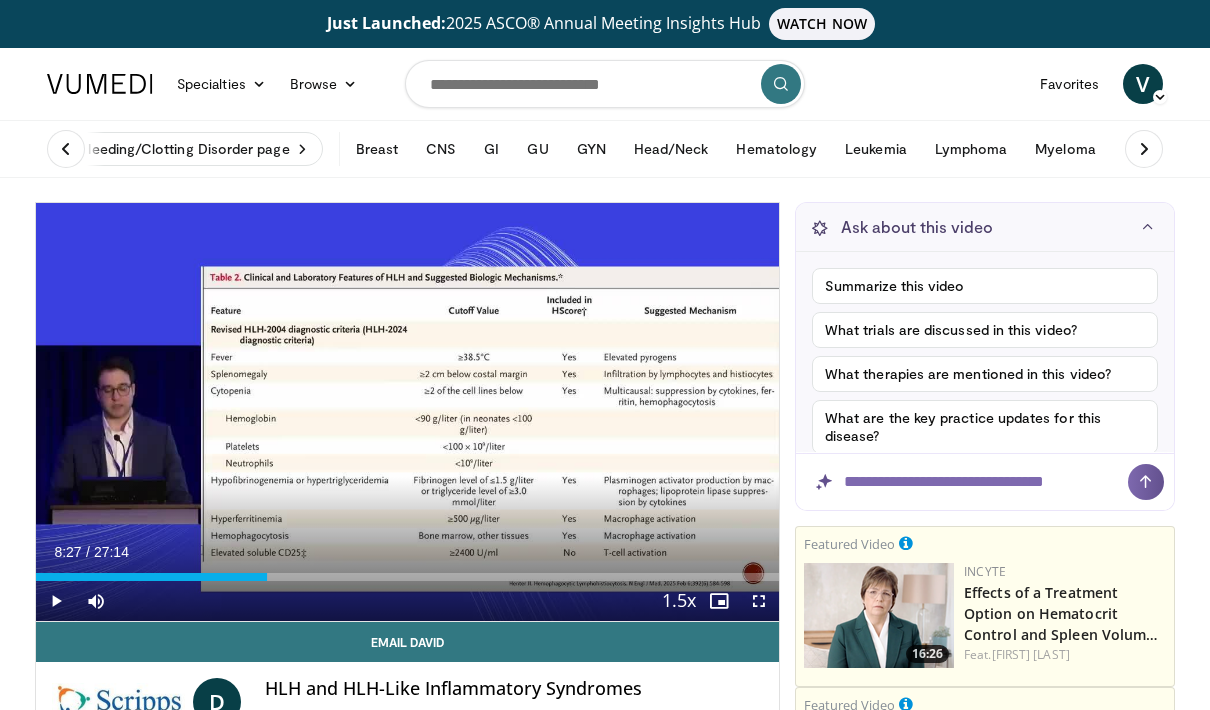 click at bounding box center [56, 601] 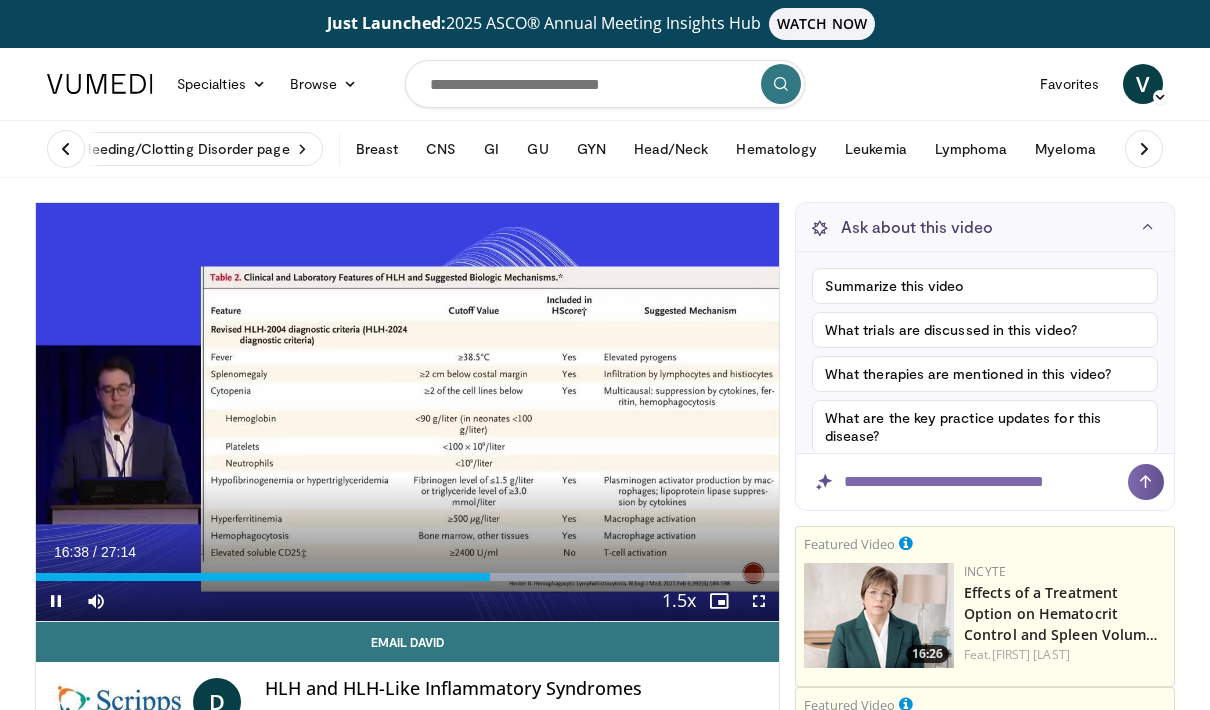 click on "30 seconds
Tap to unmute" at bounding box center (407, 412) 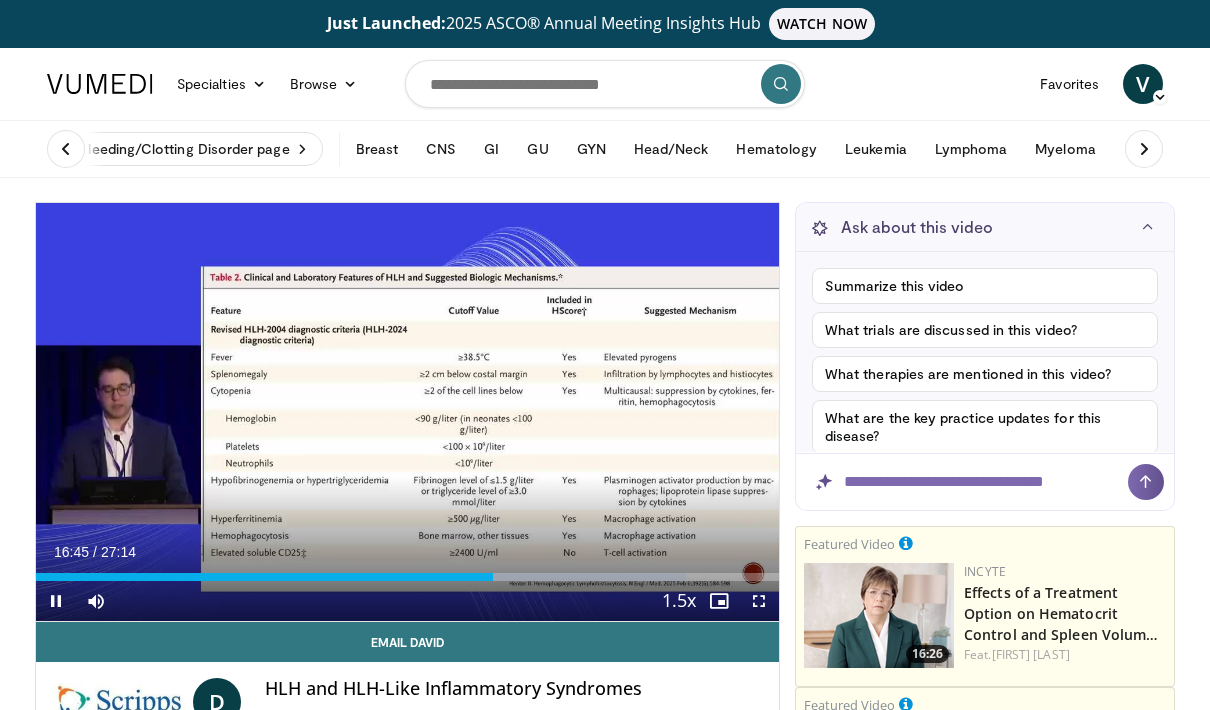 click at bounding box center (759, 601) 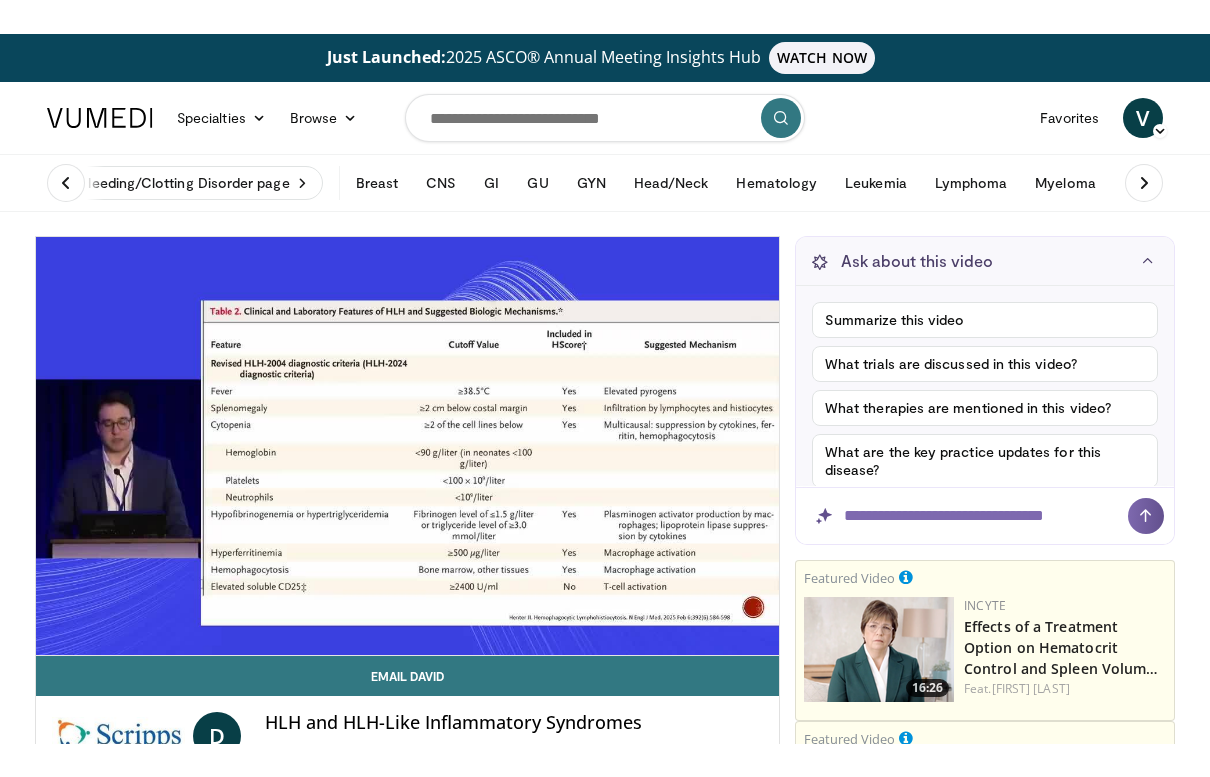 scroll, scrollTop: 24, scrollLeft: 0, axis: vertical 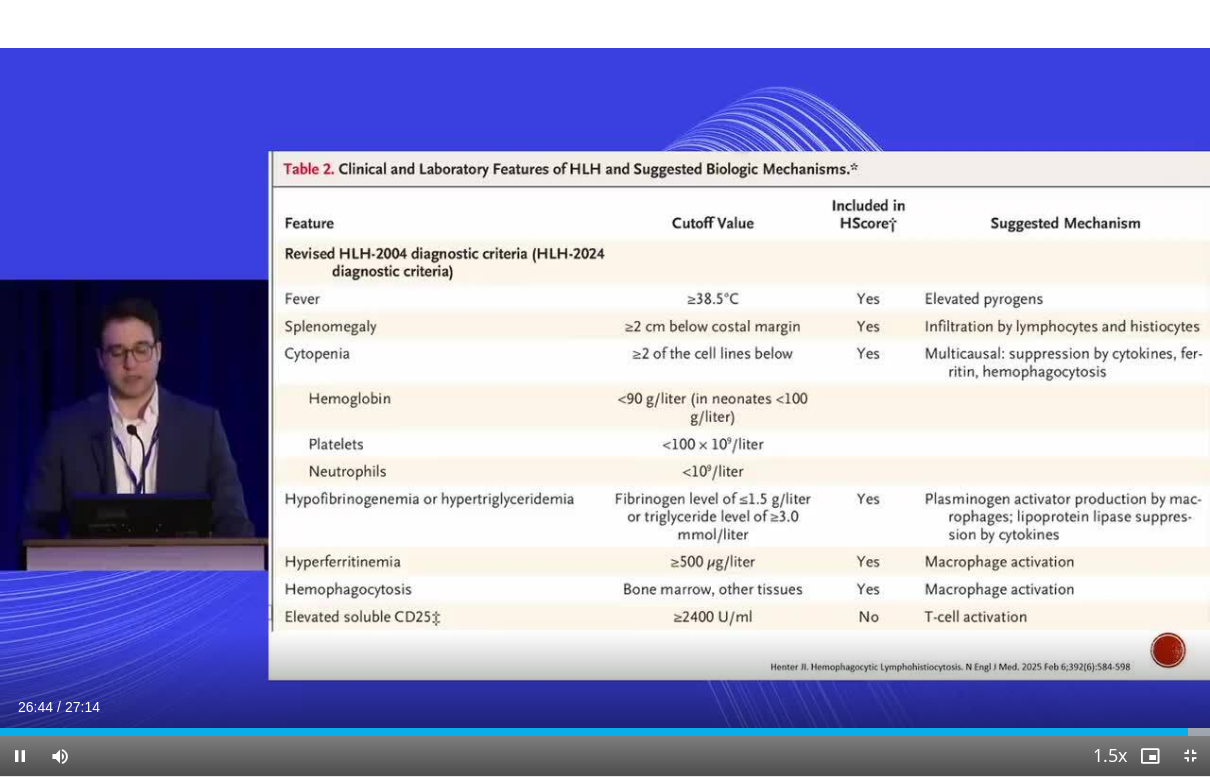 click at bounding box center [1190, 756] 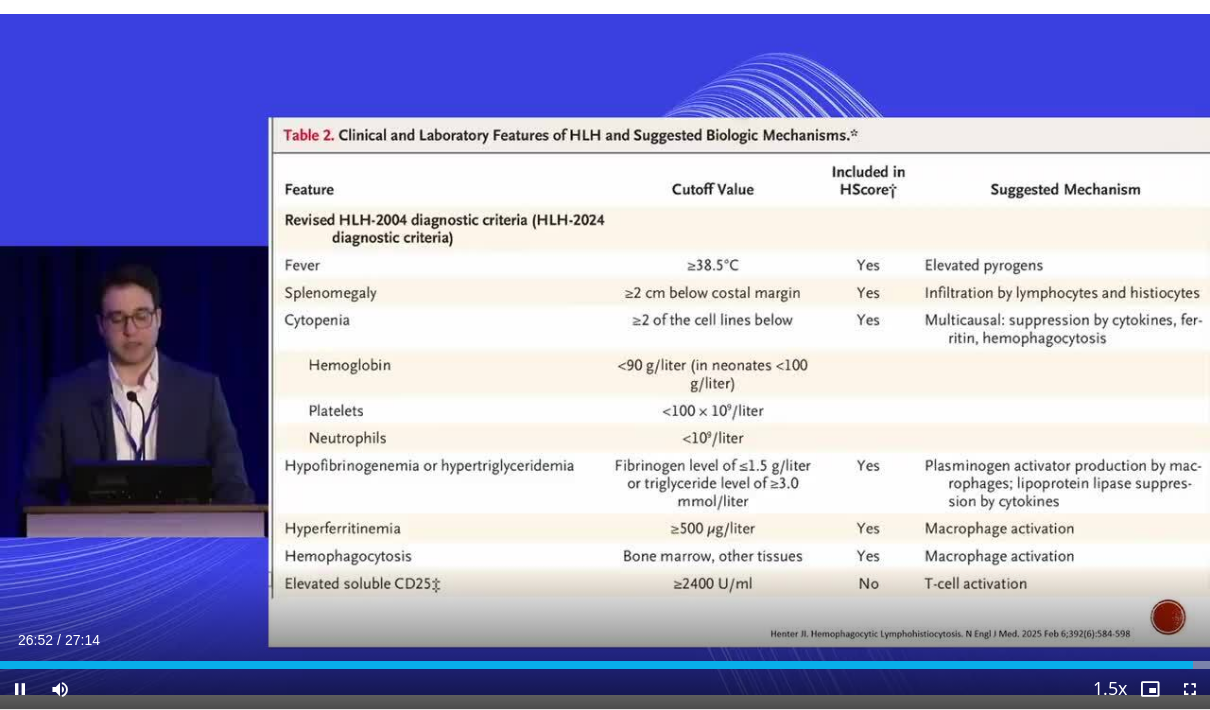 scroll, scrollTop: 0, scrollLeft: 0, axis: both 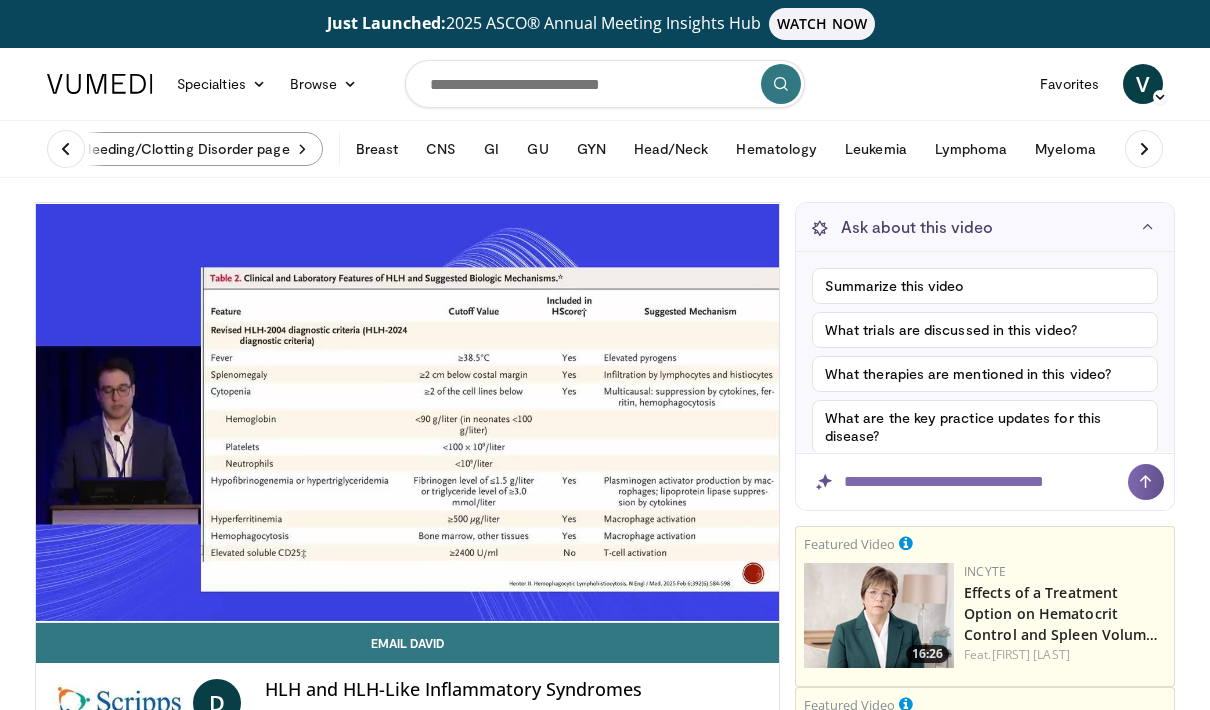 click on "Visit Bleeding/Clotting Disorder page" at bounding box center [179, 149] 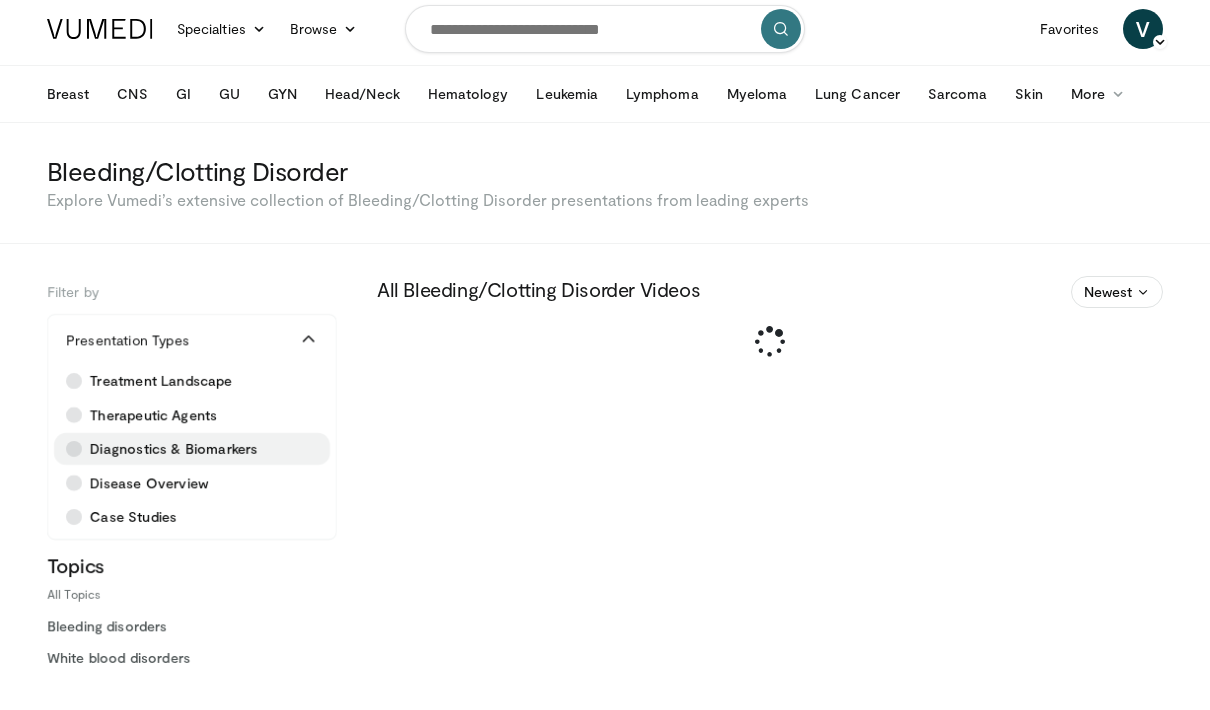 scroll, scrollTop: 55, scrollLeft: 0, axis: vertical 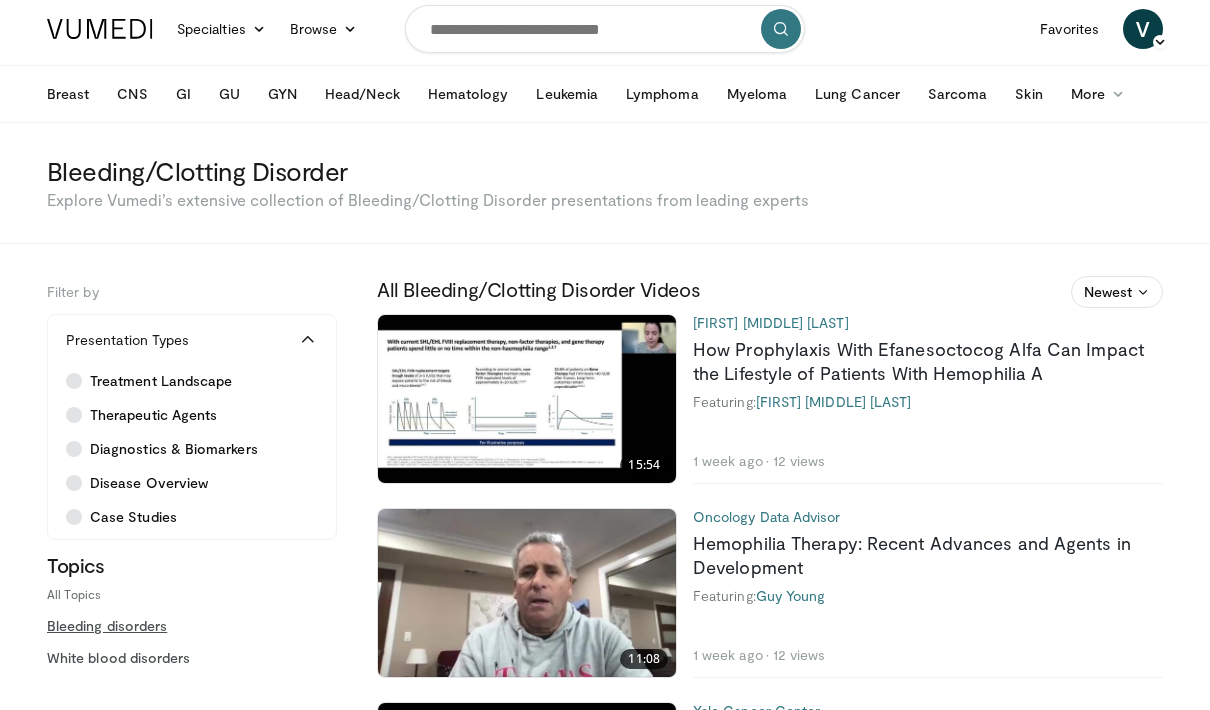 click on "Bleeding disorders" at bounding box center [192, 626] 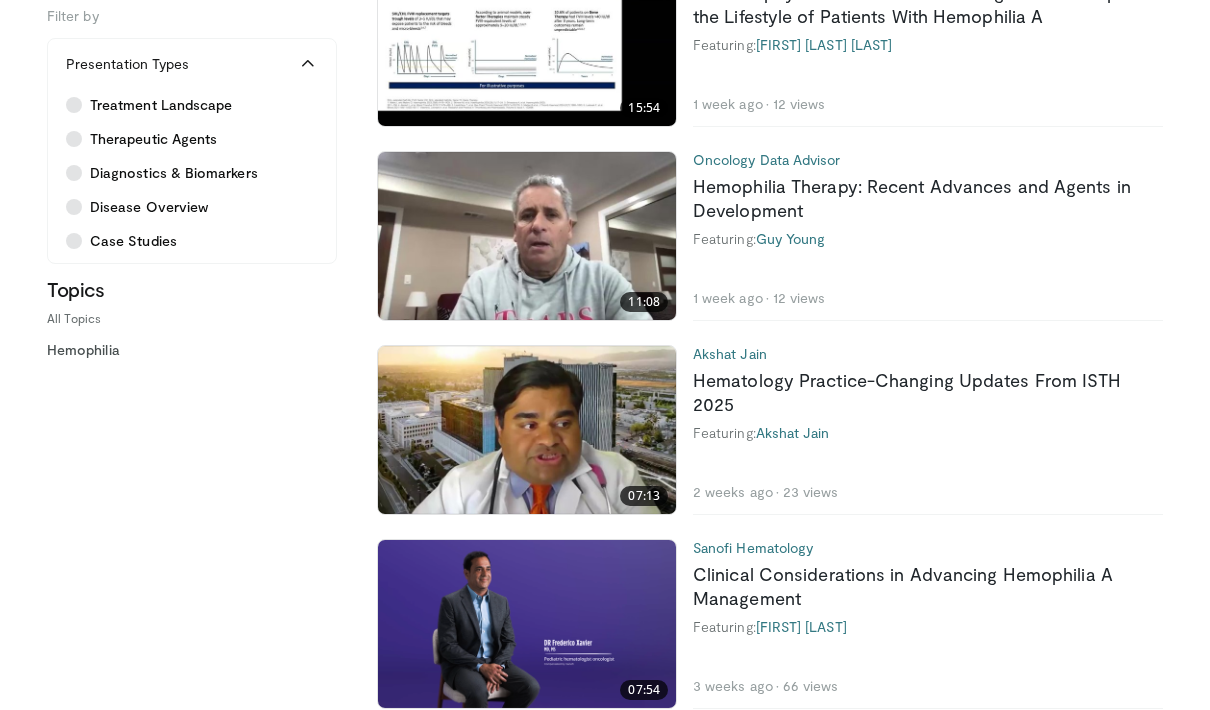 scroll, scrollTop: 414, scrollLeft: 0, axis: vertical 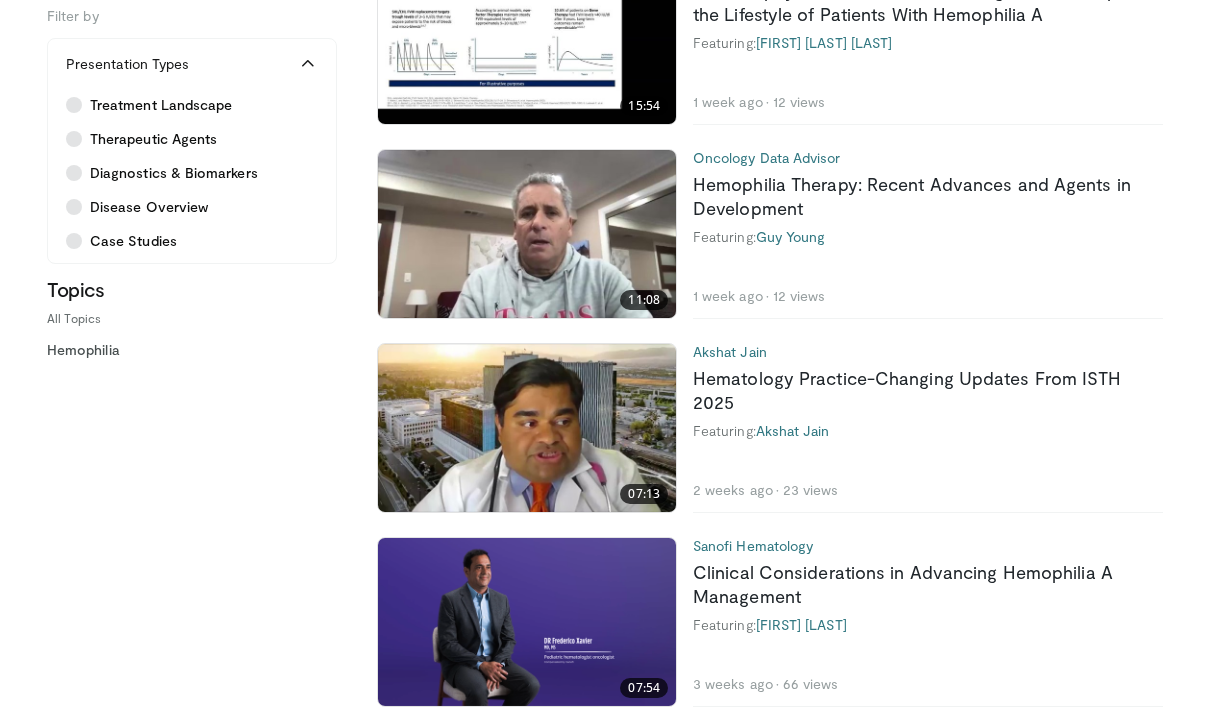 click at bounding box center [527, 428] 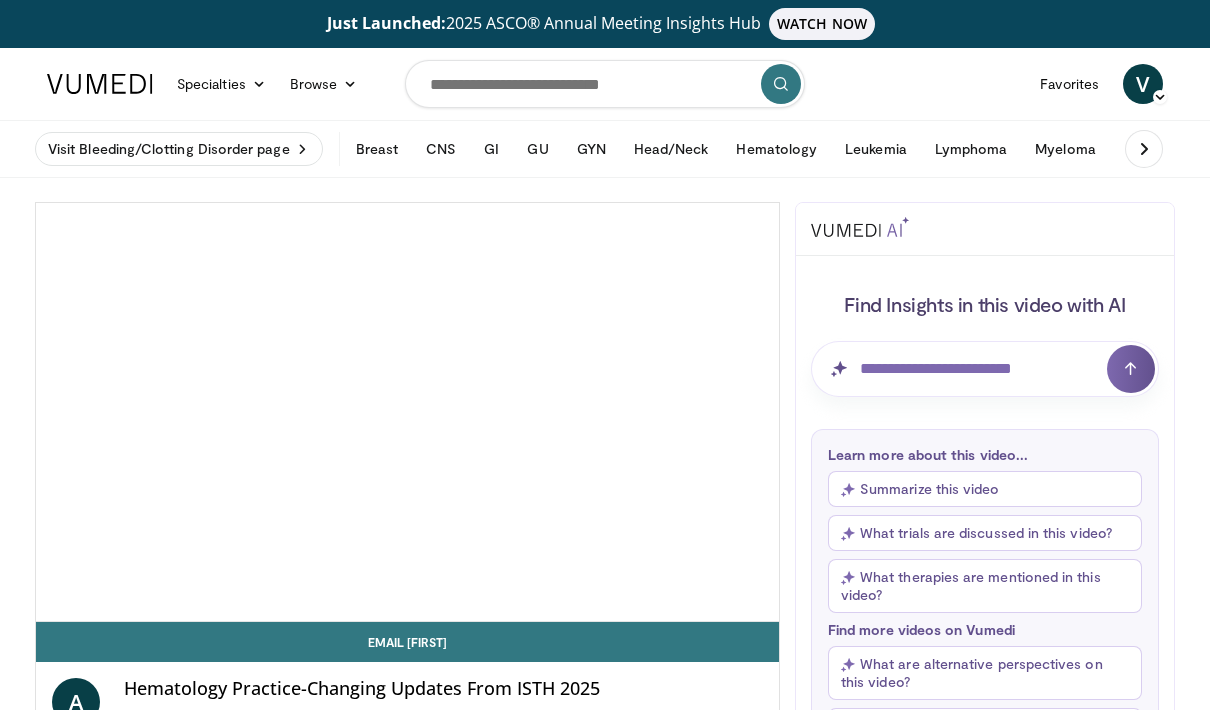 scroll, scrollTop: 0, scrollLeft: 0, axis: both 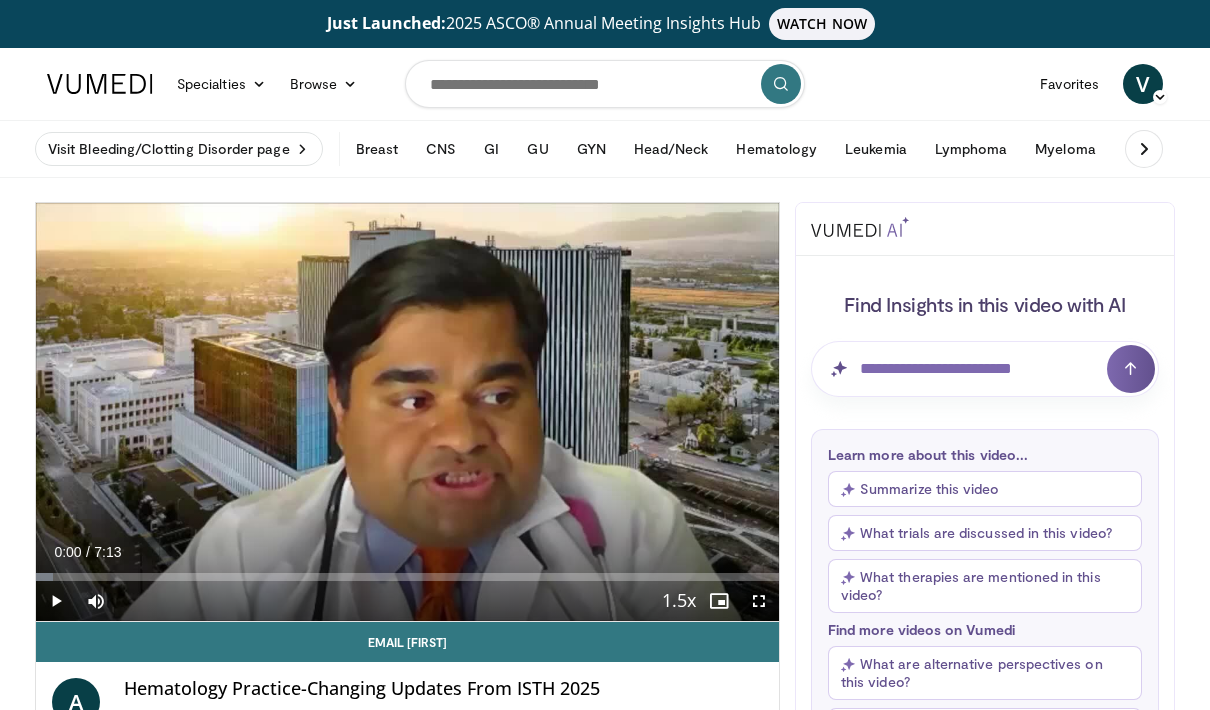 click at bounding box center (56, 601) 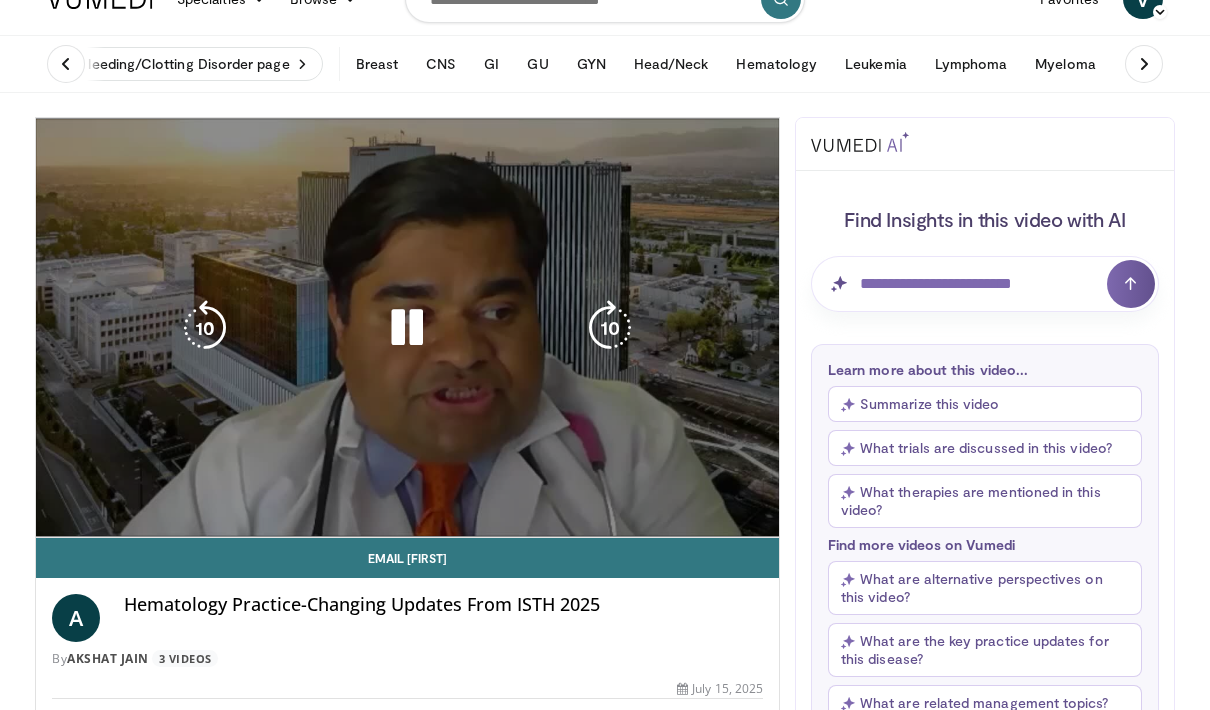 scroll, scrollTop: 0, scrollLeft: 0, axis: both 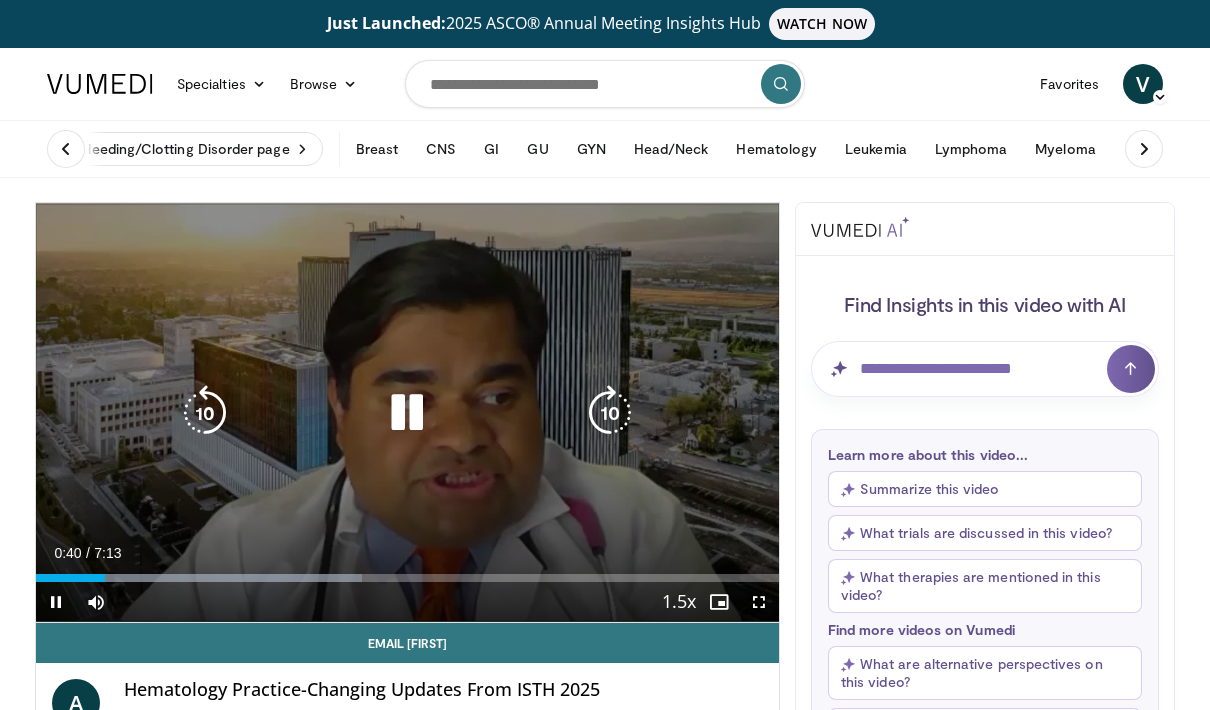 click at bounding box center [759, 602] 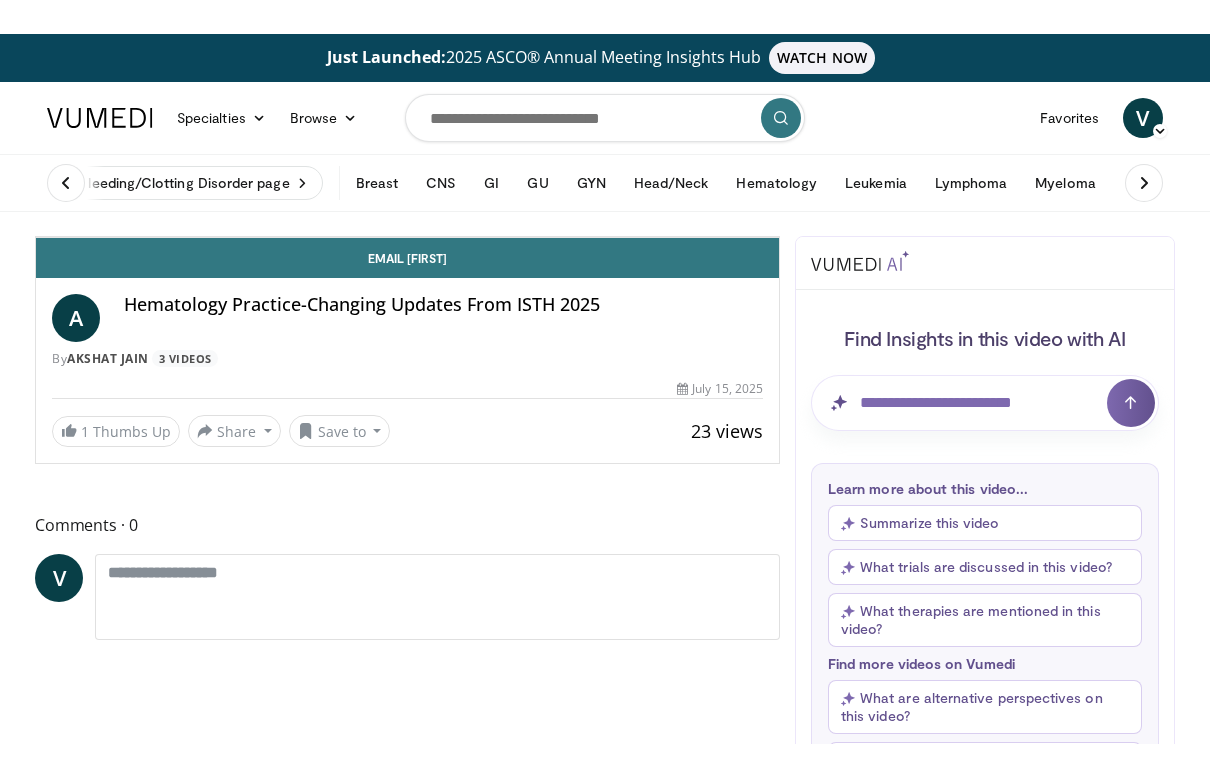 scroll, scrollTop: 24, scrollLeft: 0, axis: vertical 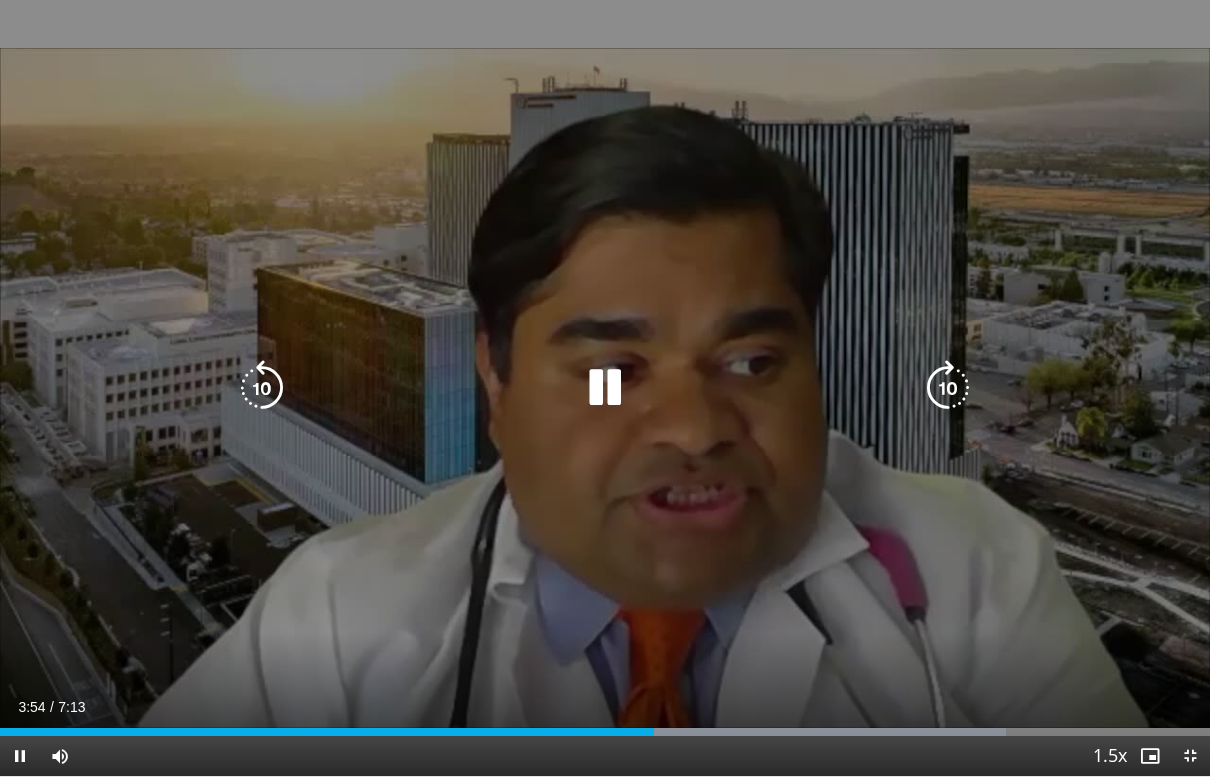 click at bounding box center (605, 388) 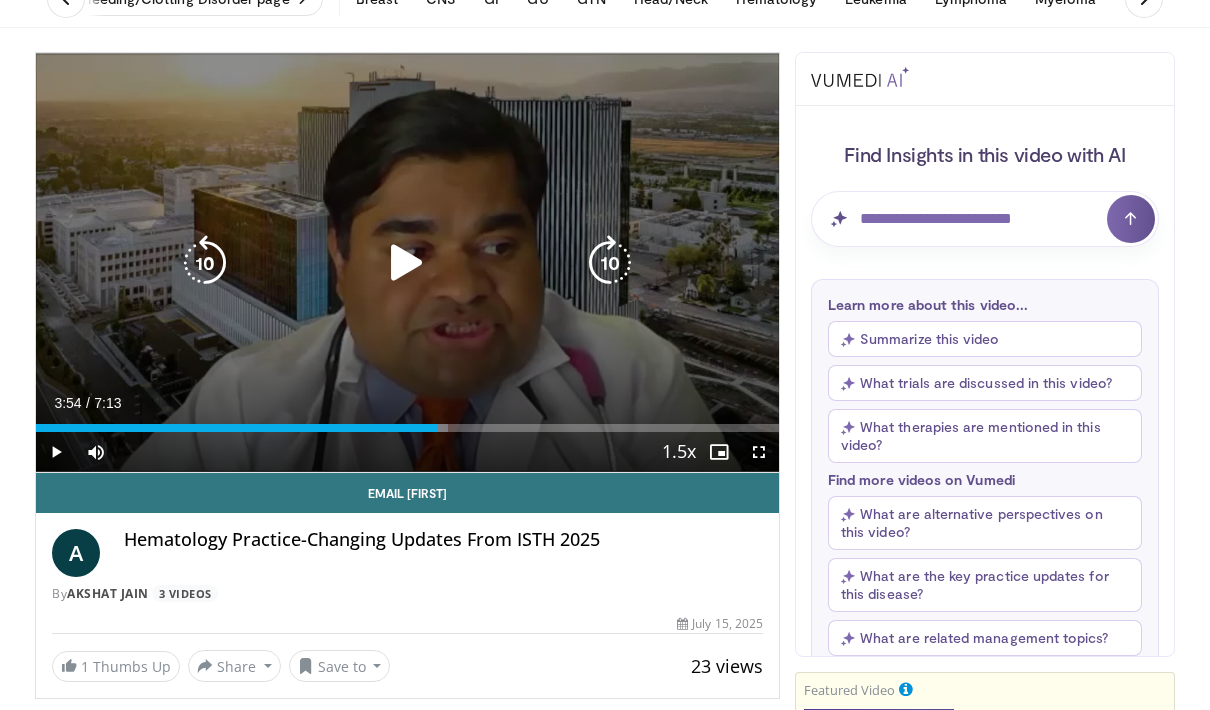 scroll, scrollTop: 152, scrollLeft: 0, axis: vertical 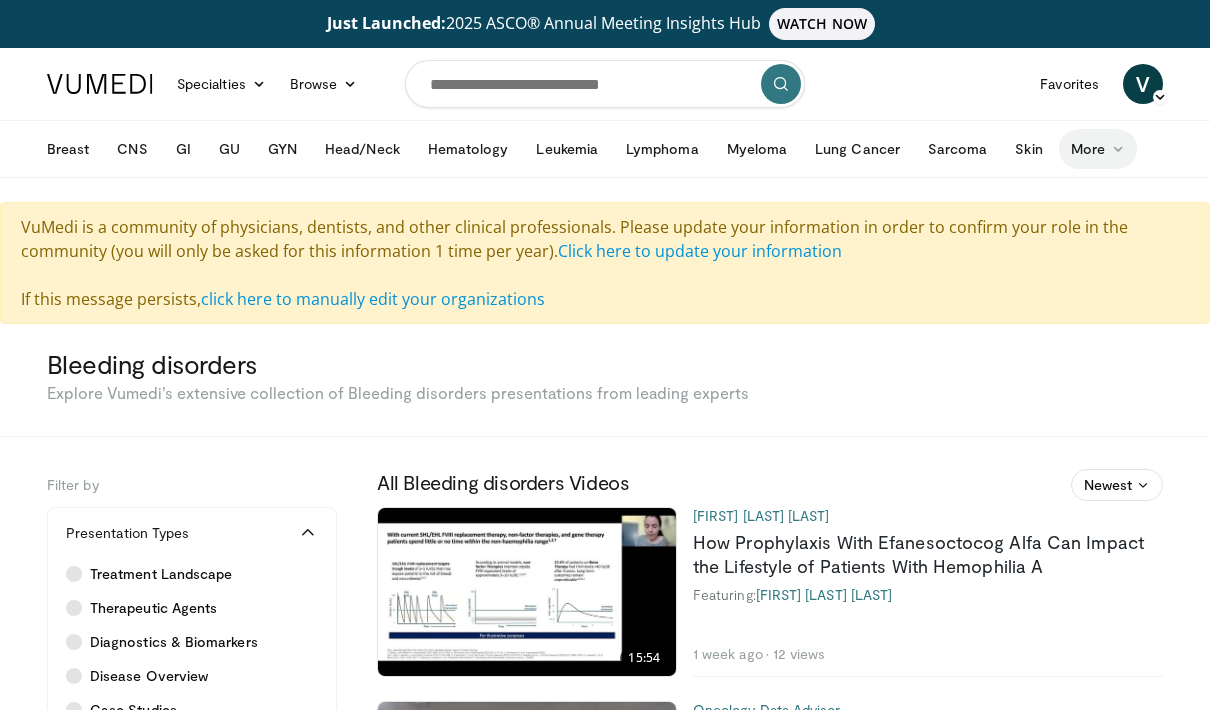 click on "More" at bounding box center [1098, 149] 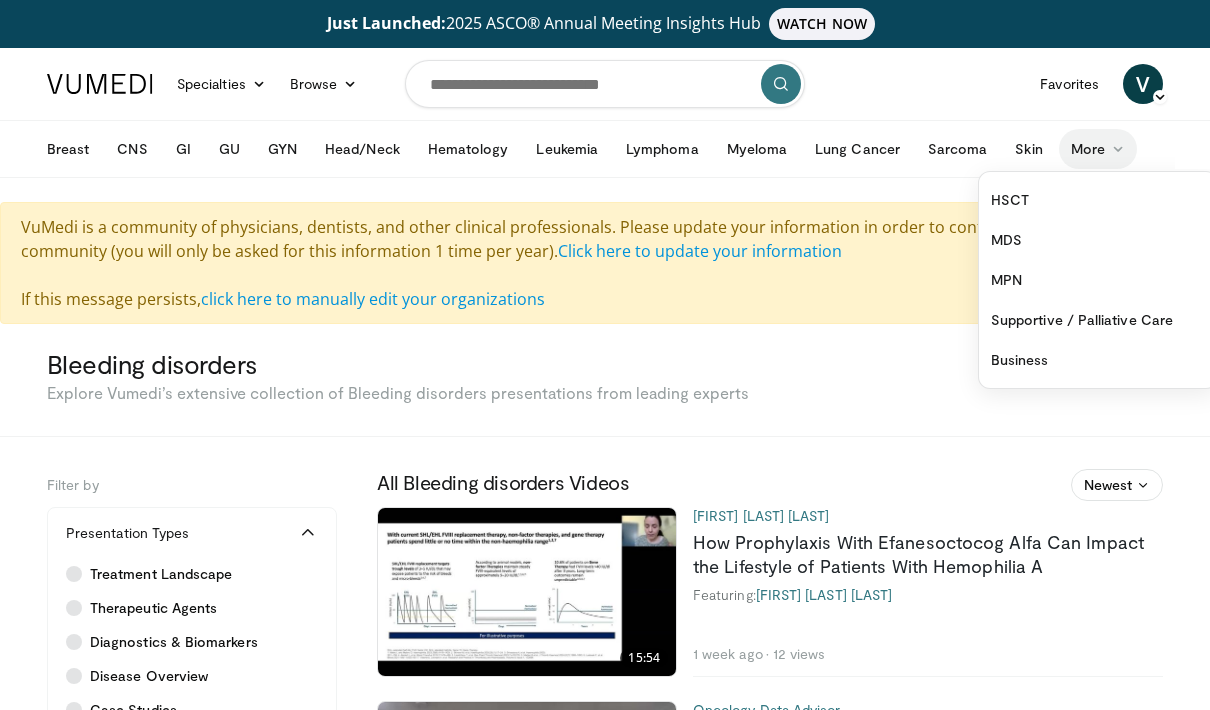 click on "More" at bounding box center [1098, 149] 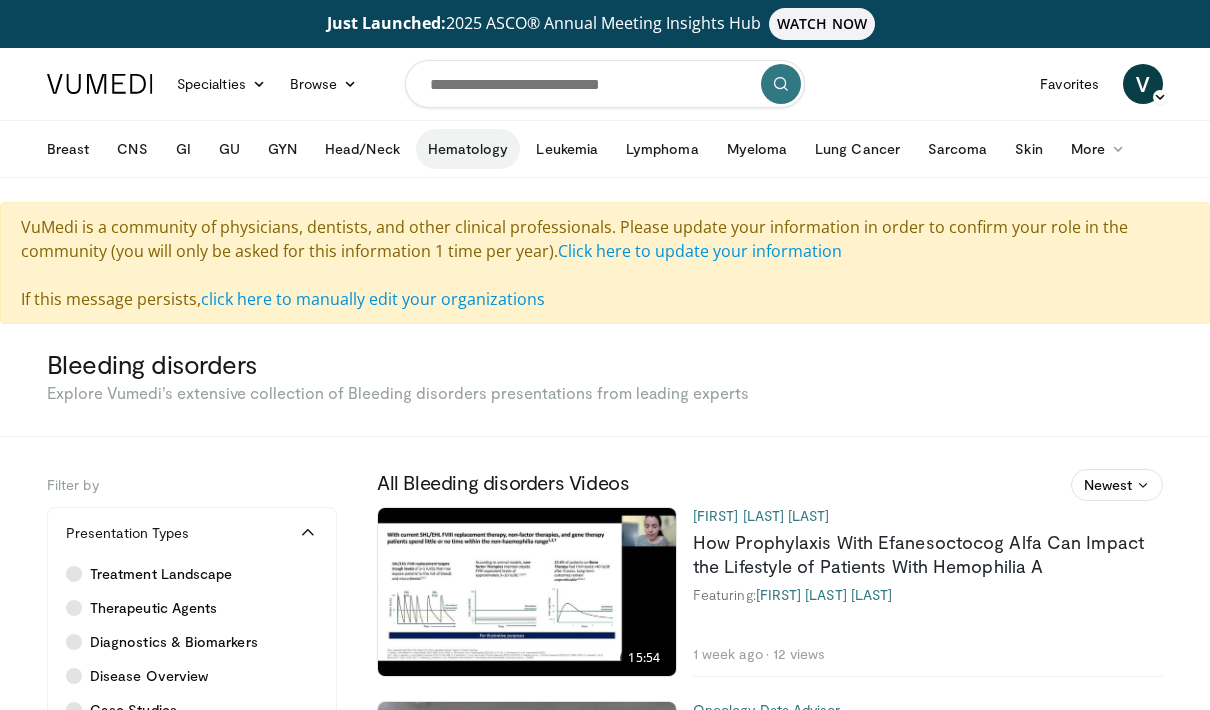 click on "Hematology" at bounding box center (468, 149) 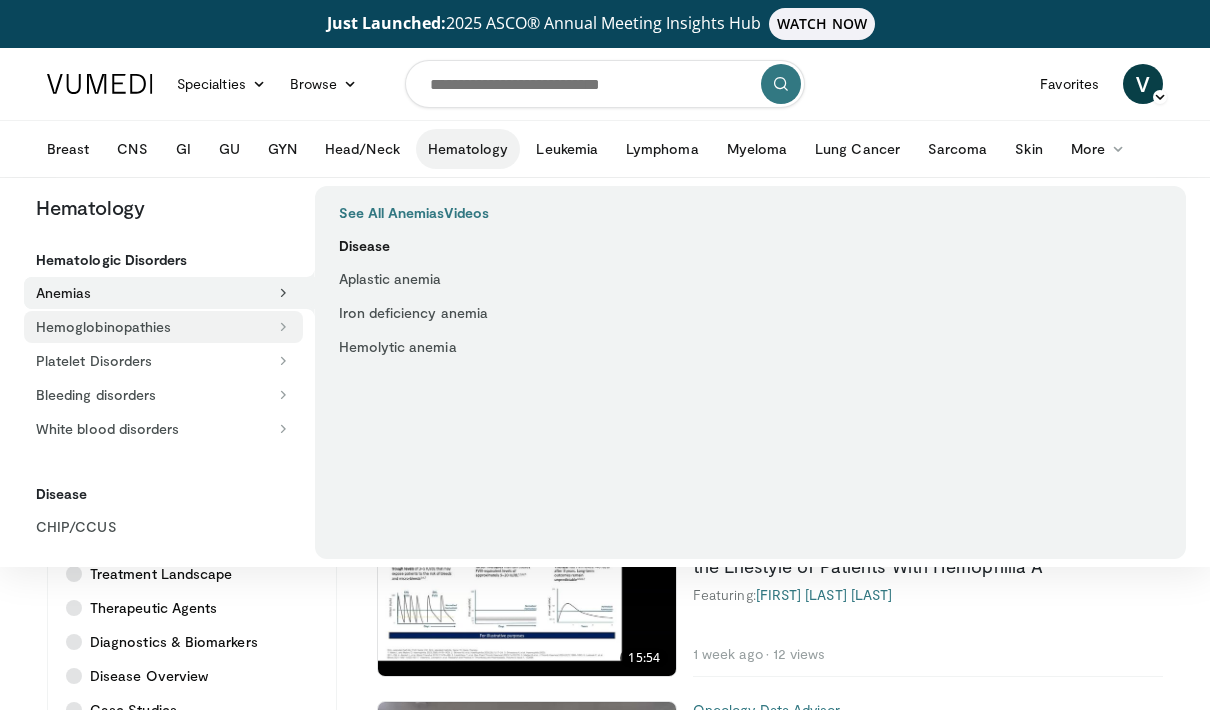 click on "Hemoglobinopathies" at bounding box center (163, 327) 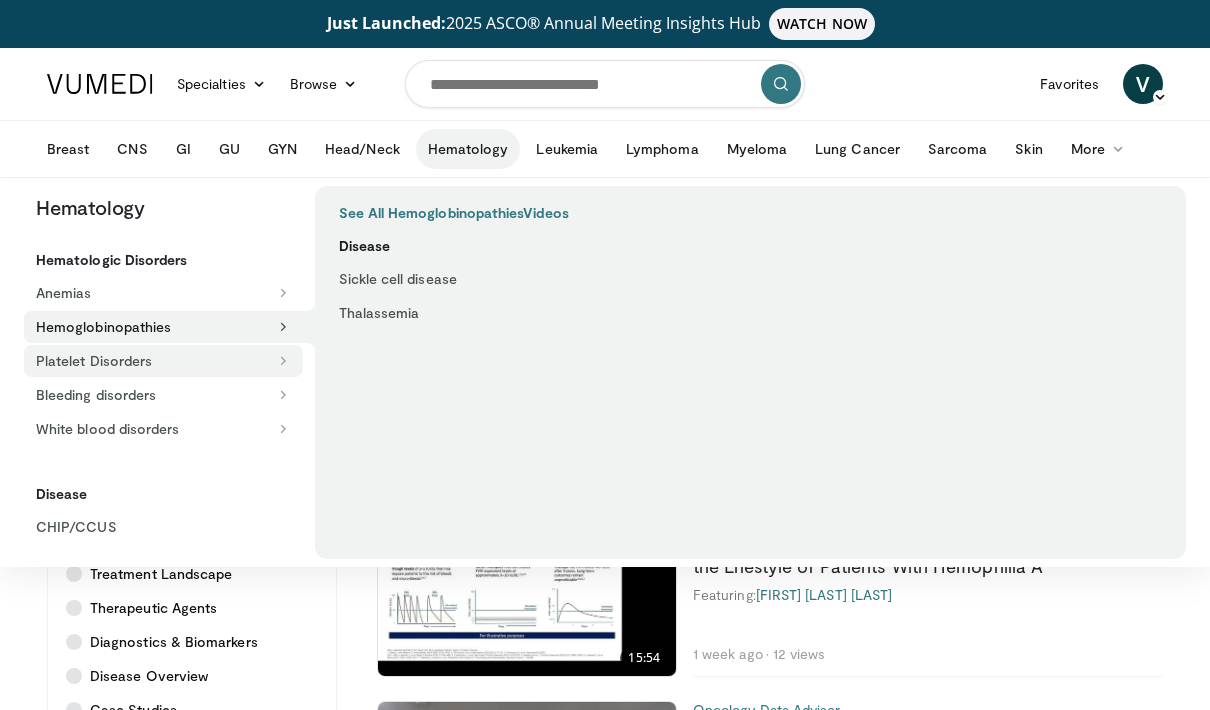 click on "Platelet Disorders" at bounding box center (163, 361) 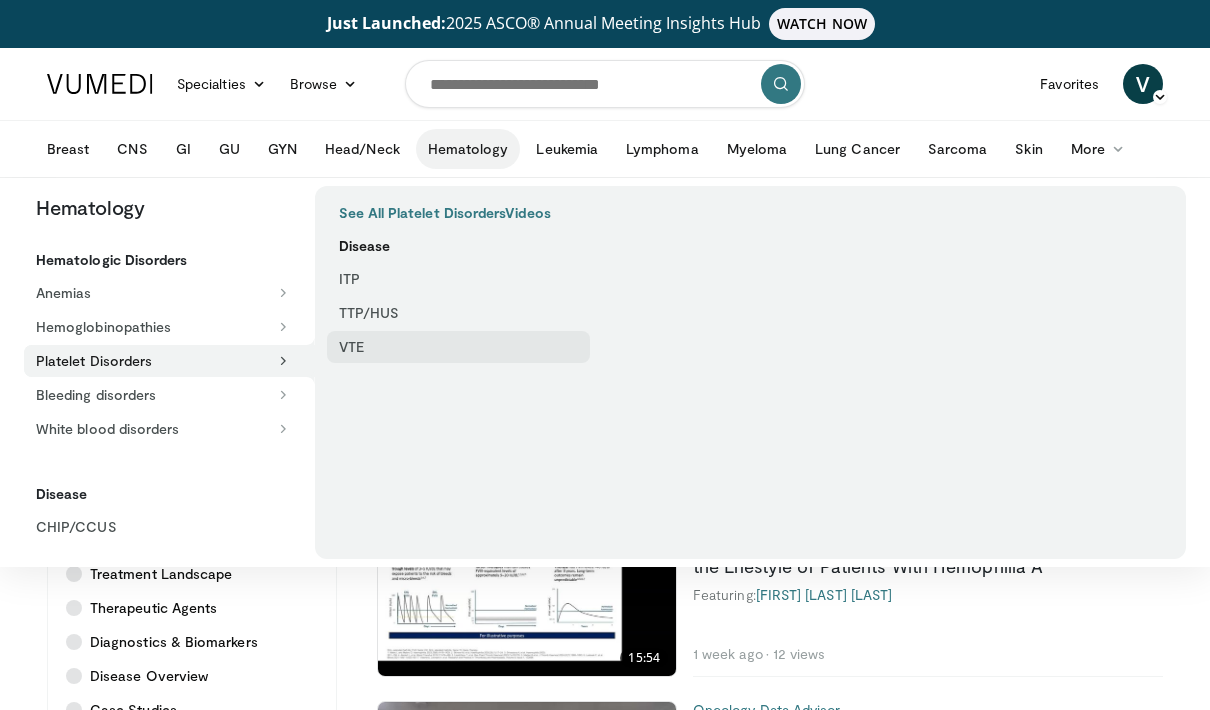 click on "VTE" at bounding box center (459, 347) 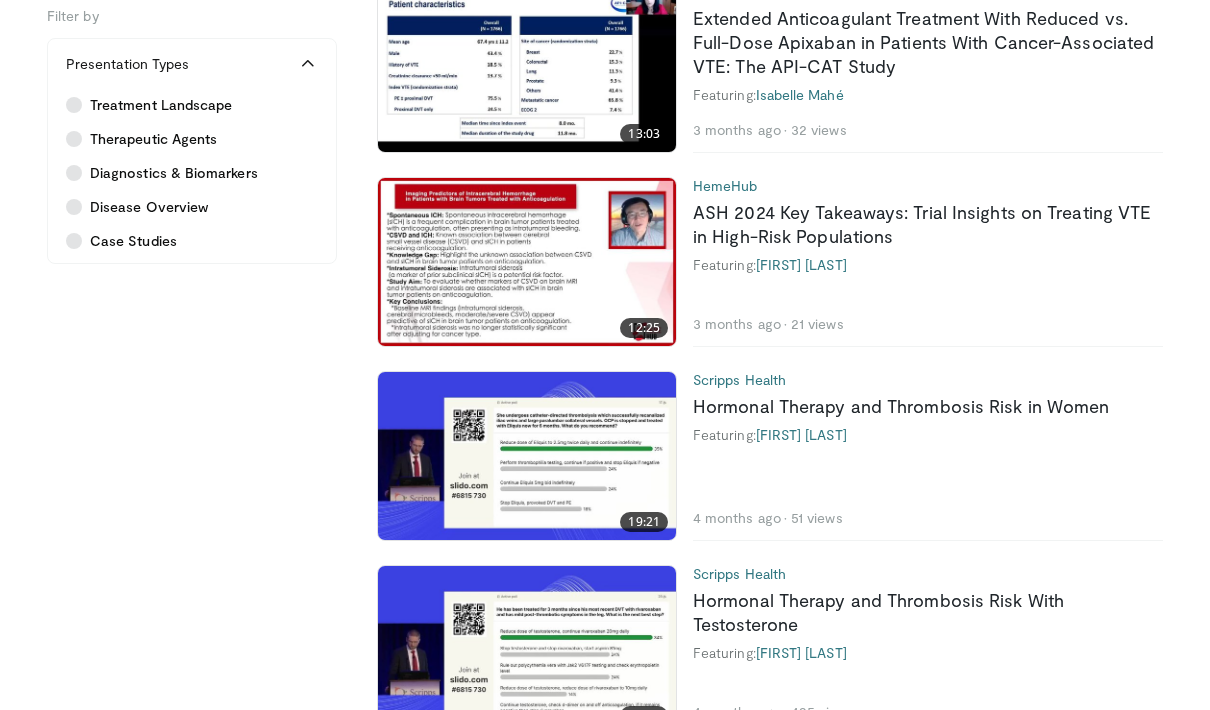 scroll, scrollTop: 1999, scrollLeft: 0, axis: vertical 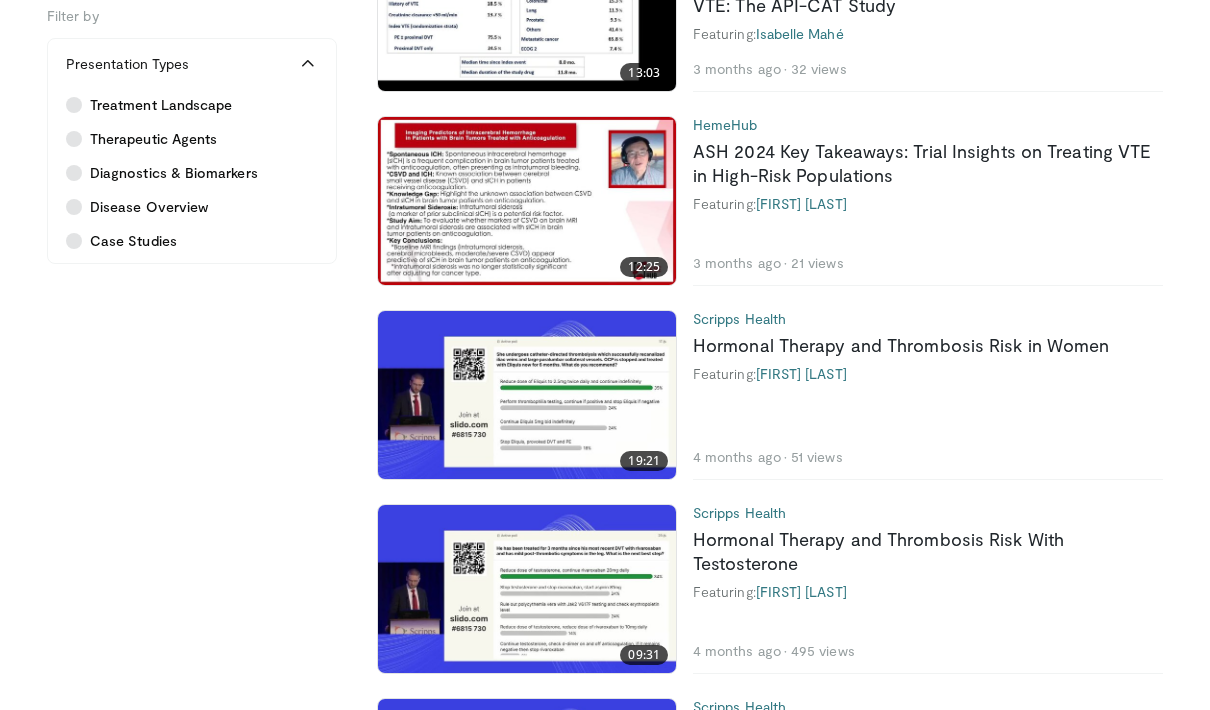 click at bounding box center (527, 395) 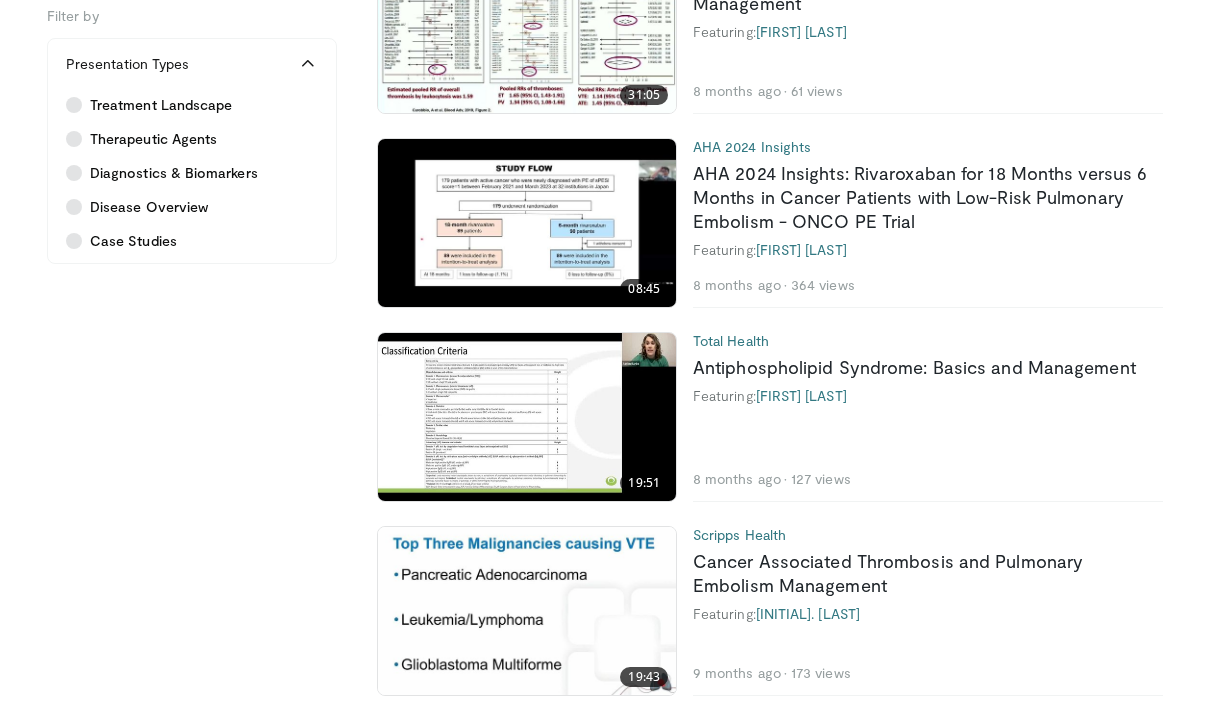 scroll, scrollTop: 3916, scrollLeft: 0, axis: vertical 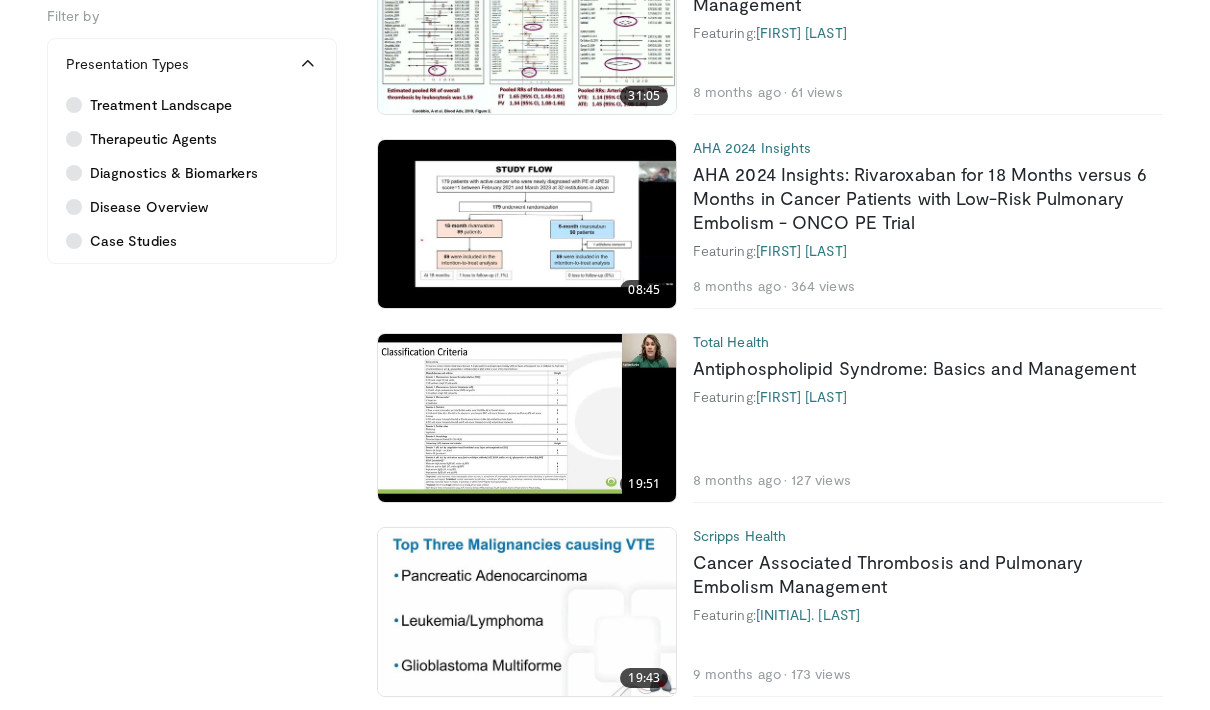 click on "Total Health
Antiphospholipid Syndrome: Basics and Management
Featuring:  Adrian Banks
8 months ago
127 views" at bounding box center (920, 418) 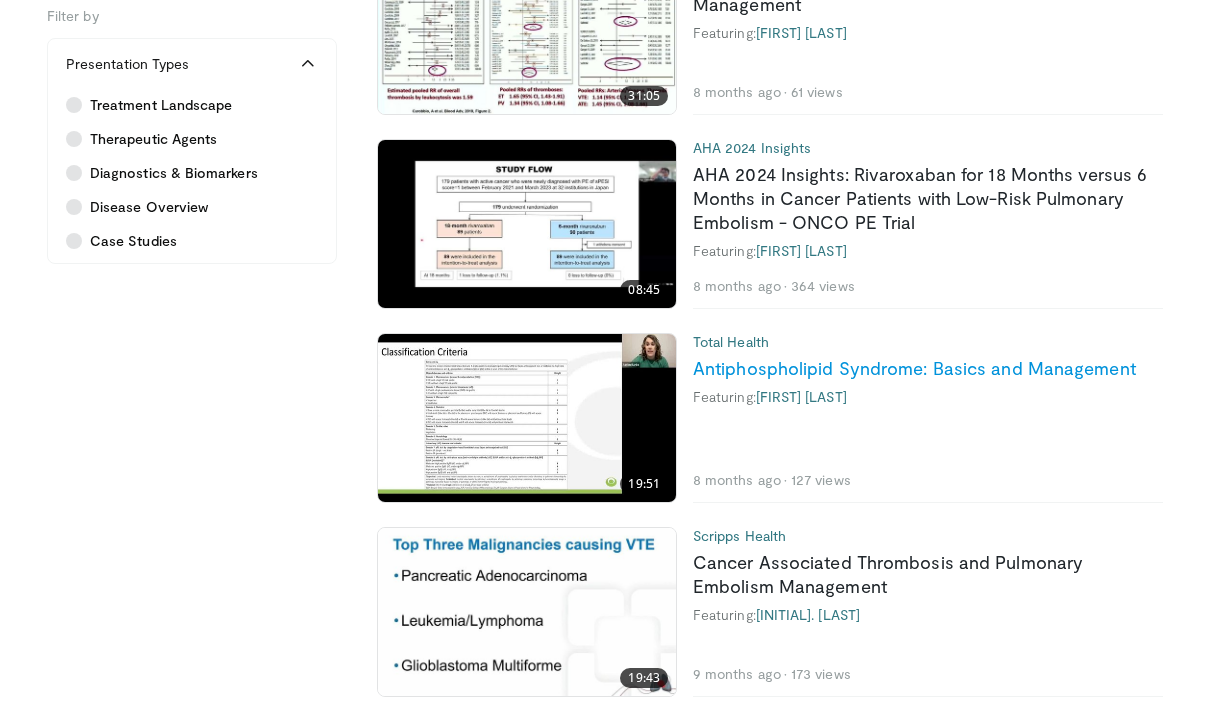 click on "Antiphospholipid Syndrome: Basics and Management" at bounding box center [914, 368] 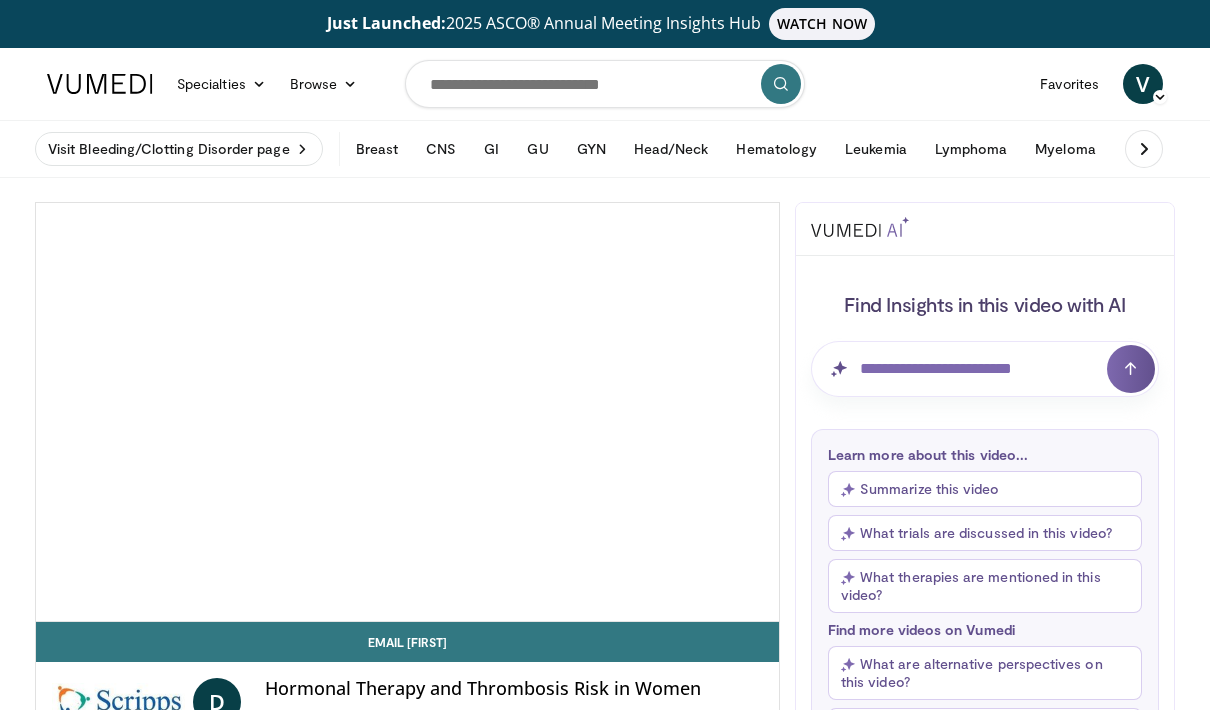 scroll, scrollTop: 0, scrollLeft: 0, axis: both 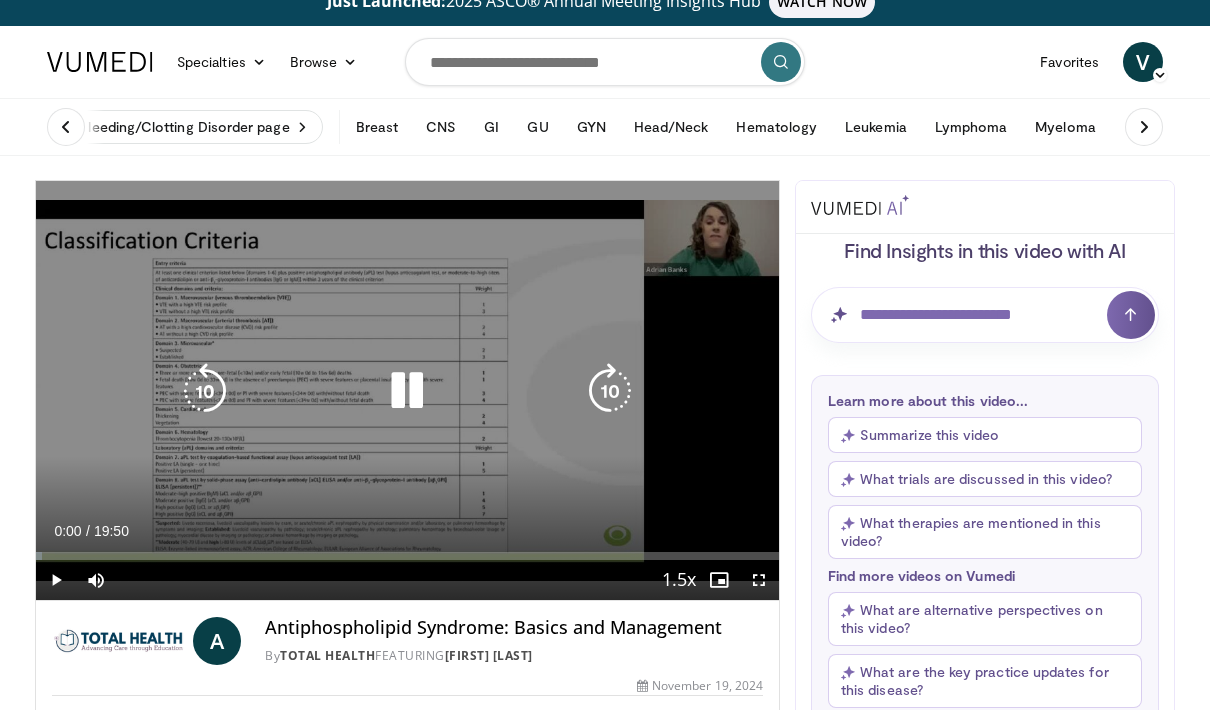 click at bounding box center (407, 391) 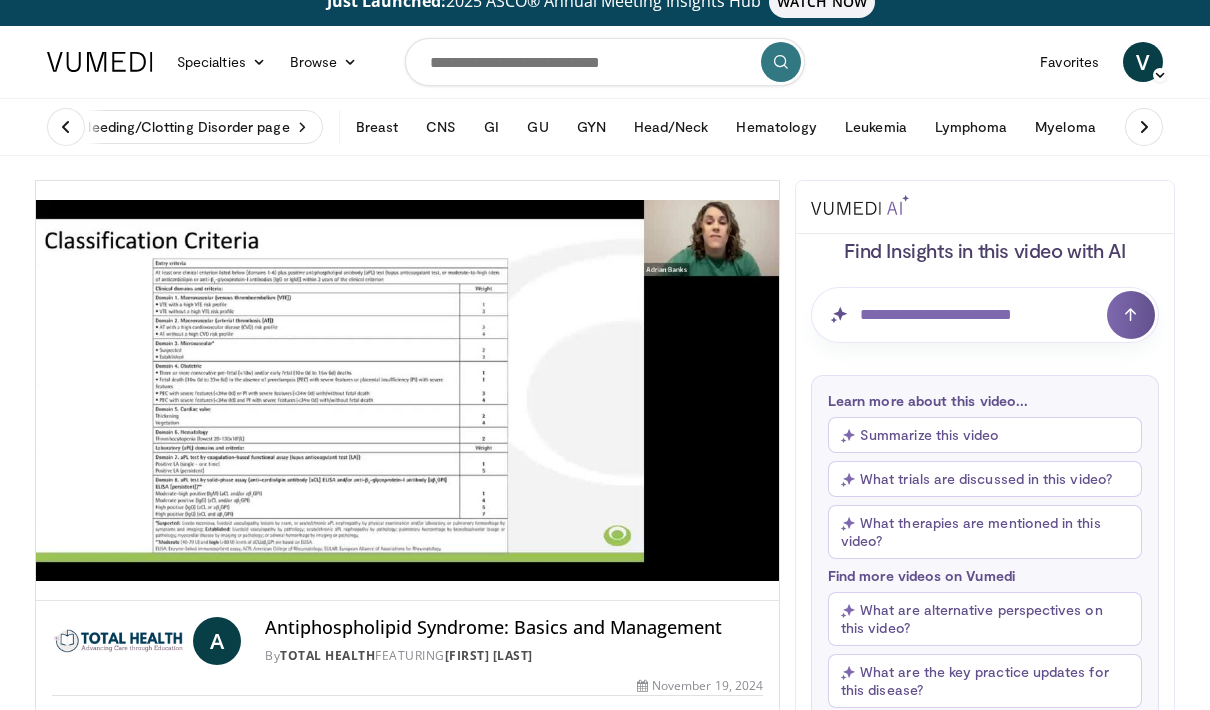 click on "10 seconds
Tap to unmute" at bounding box center (407, 390) 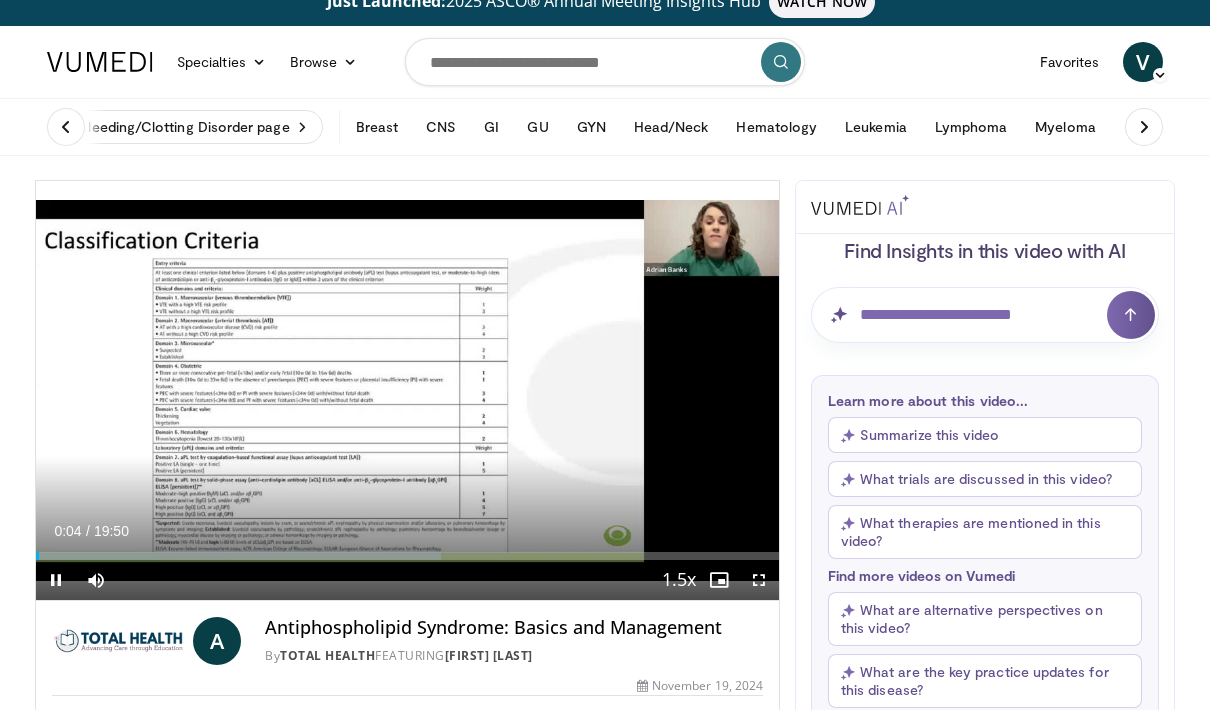 click on "10 seconds
Tap to unmute" at bounding box center [407, 390] 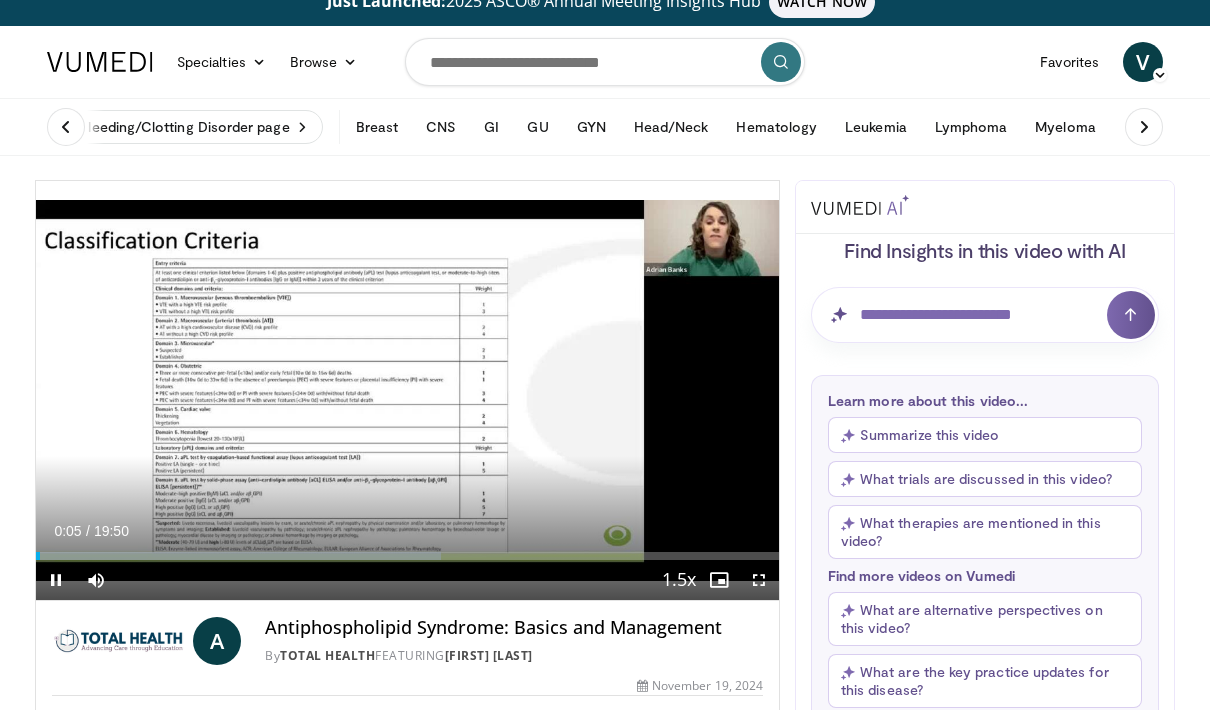 click on "10 seconds
Tap to unmute" at bounding box center (407, 390) 